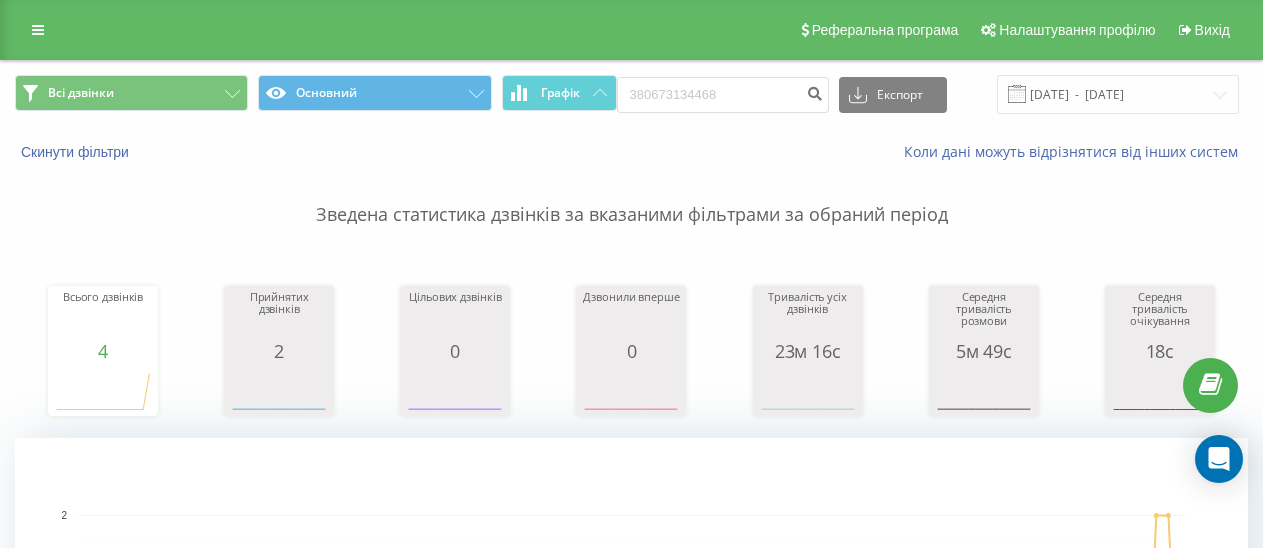 scroll, scrollTop: 830, scrollLeft: 0, axis: vertical 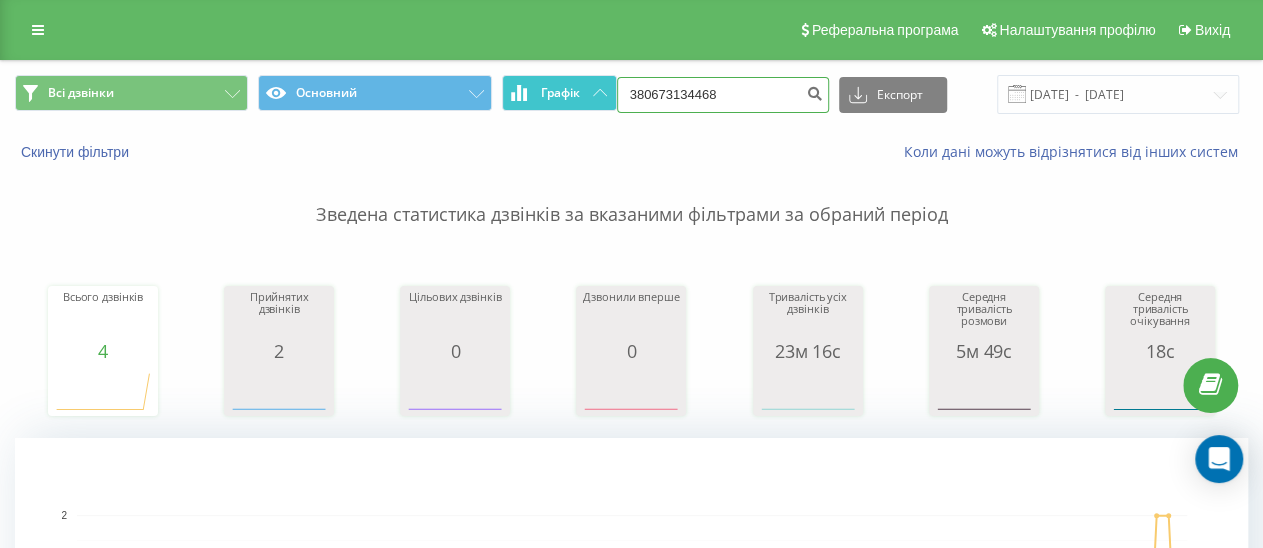 drag, startPoint x: 730, startPoint y: 95, endPoint x: 568, endPoint y: 77, distance: 162.99693 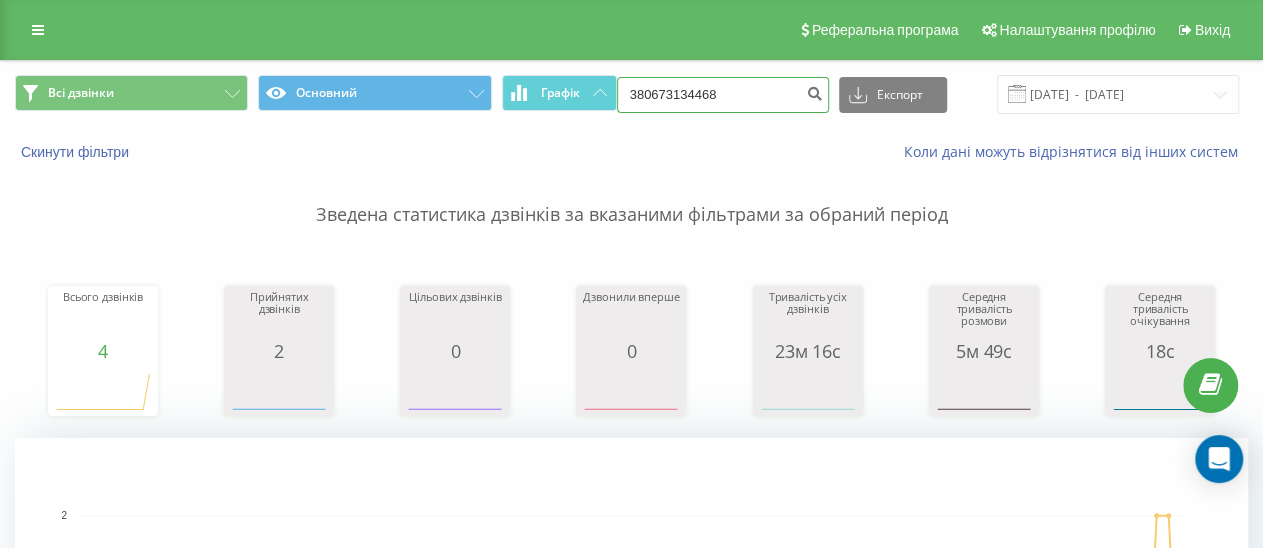 paste on "80325540" 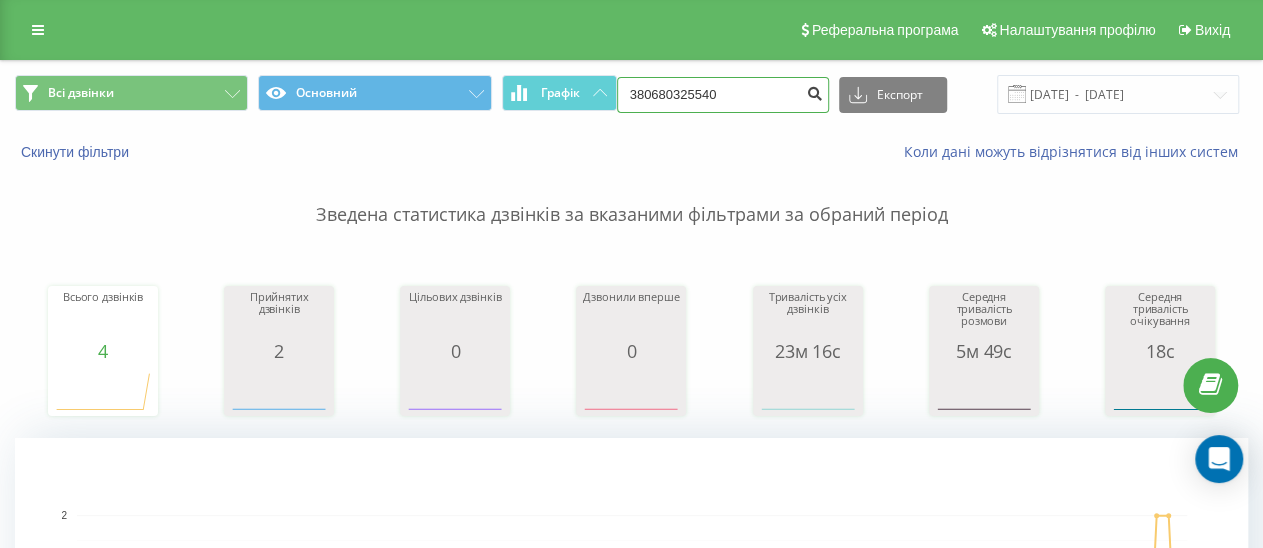 type on "380680325540" 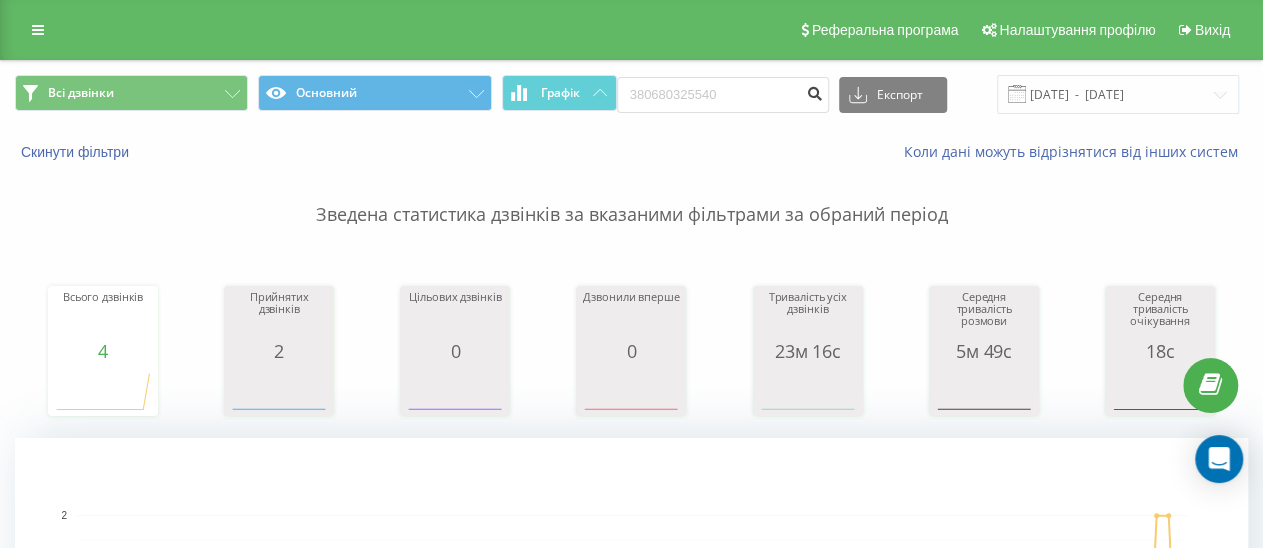 click at bounding box center (815, 91) 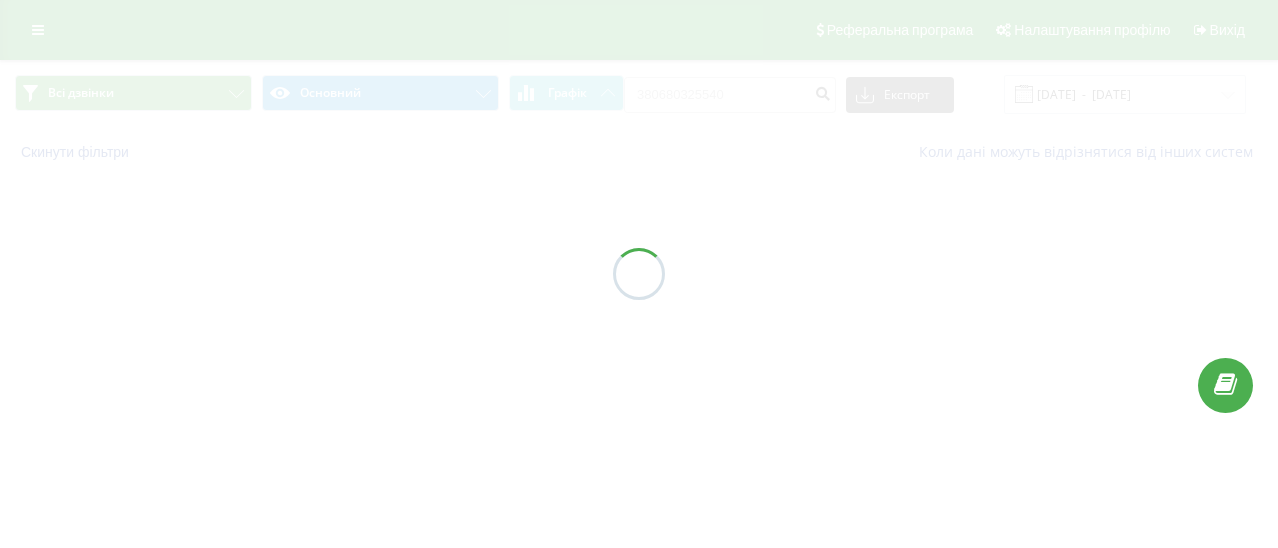 scroll, scrollTop: 0, scrollLeft: 0, axis: both 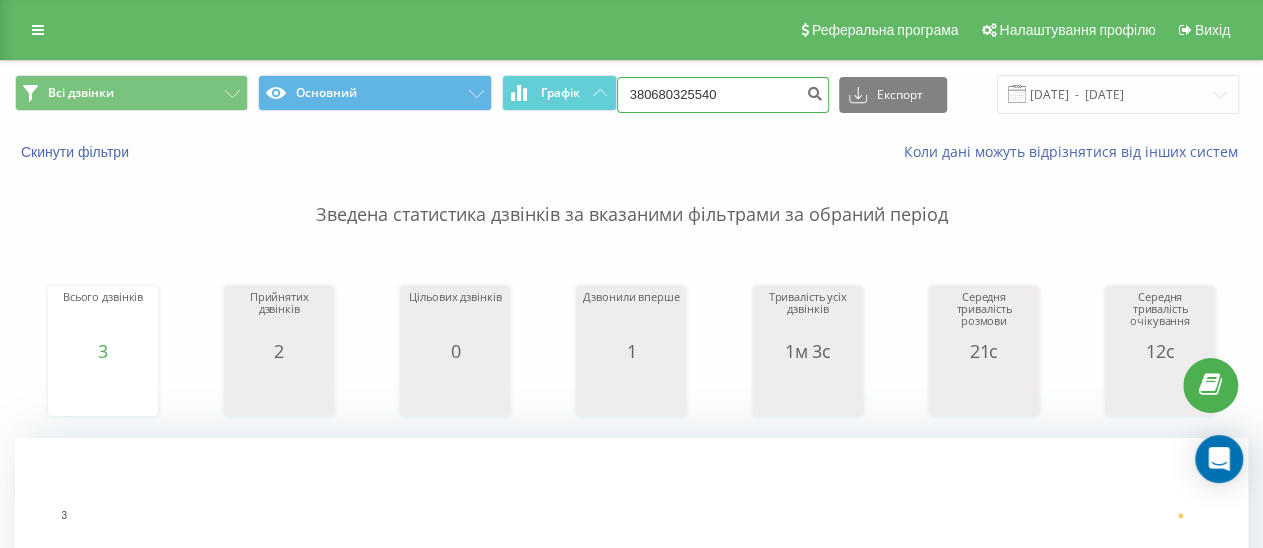 click on "380680325540" at bounding box center [723, 95] 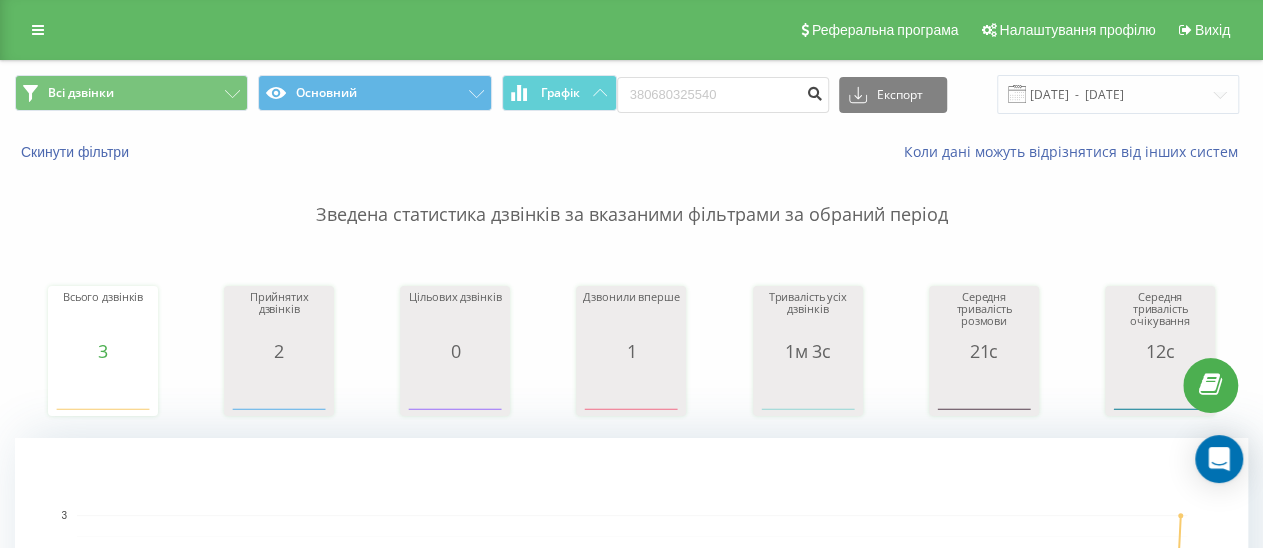 click at bounding box center [815, 91] 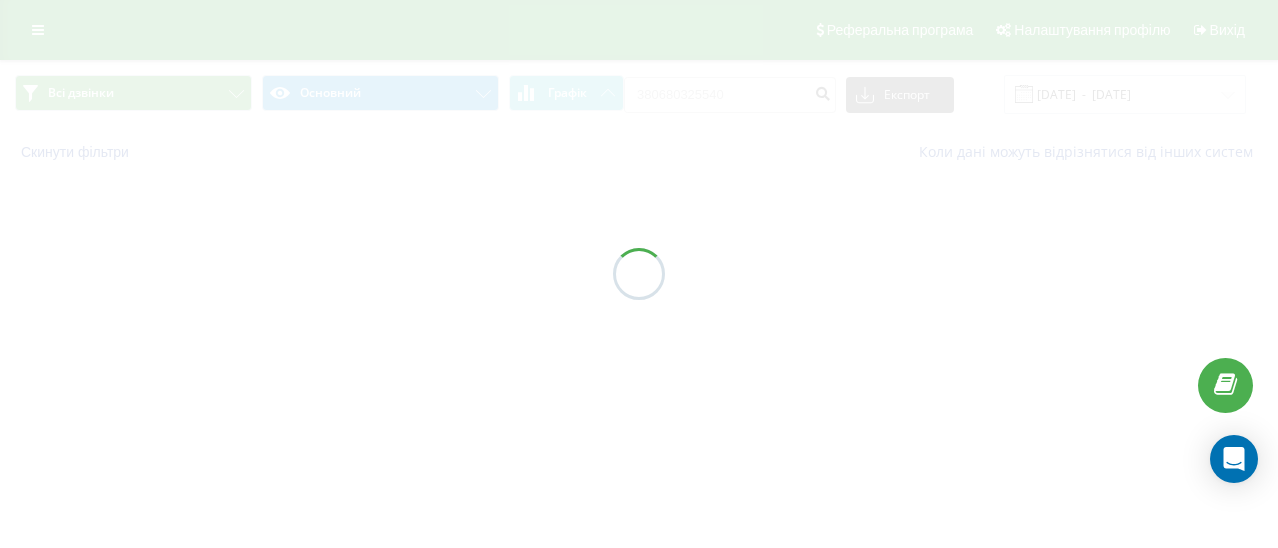 scroll, scrollTop: 0, scrollLeft: 0, axis: both 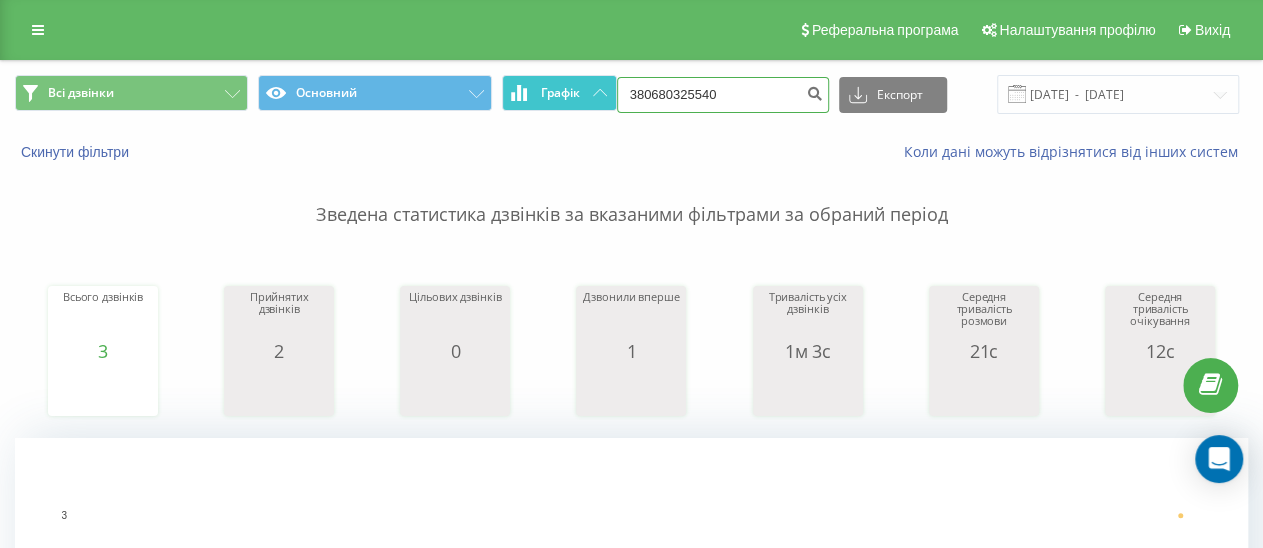 drag, startPoint x: 738, startPoint y: 91, endPoint x: 582, endPoint y: 83, distance: 156.20499 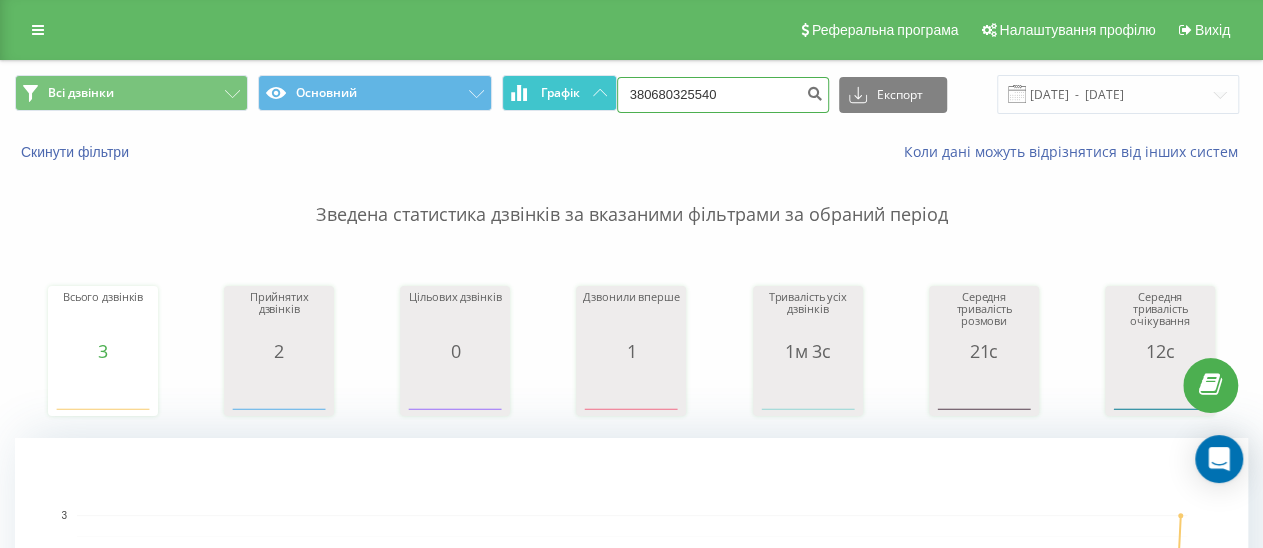 click on "Всі дзвінки Основний Графік 380680325540 Експорт .csv .xls .xlsx 10.04.2025  -  10.07.2025" at bounding box center [631, 94] 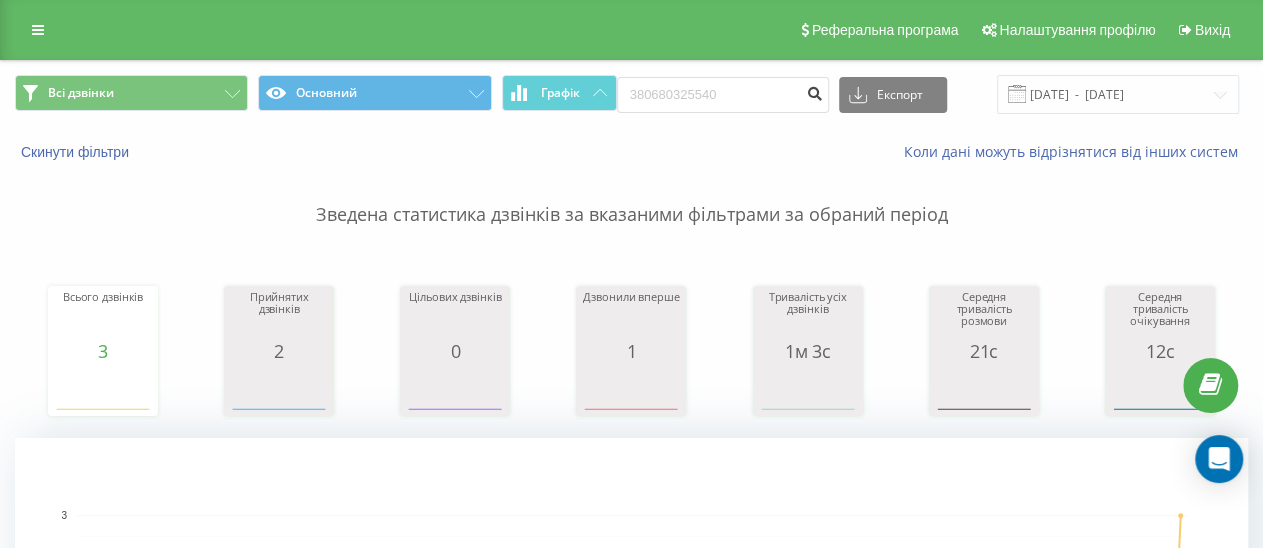 click at bounding box center (815, 91) 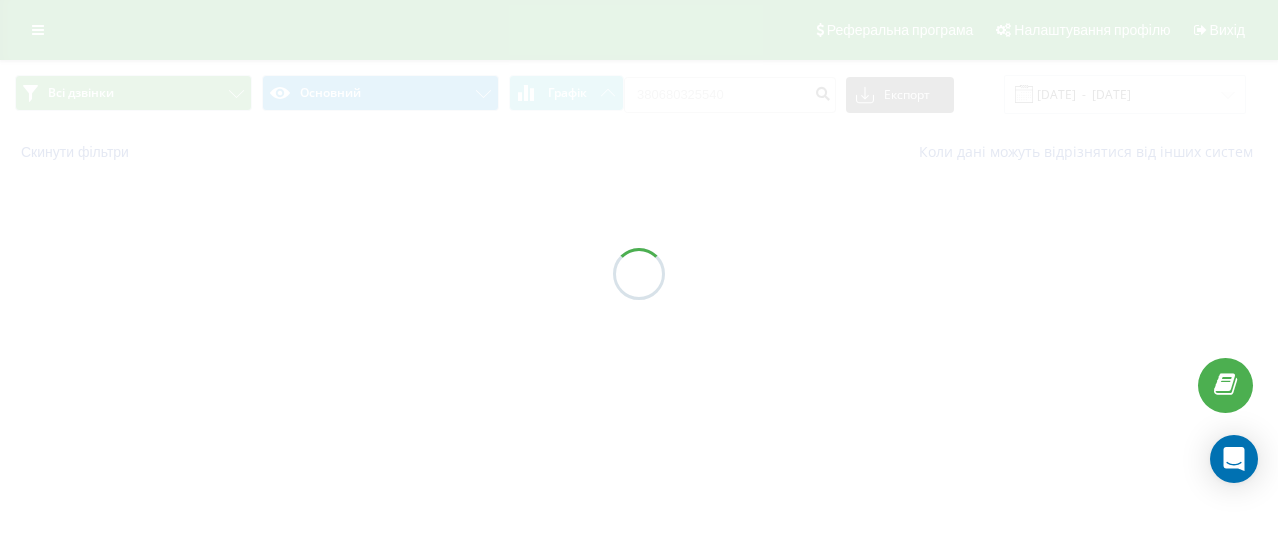 scroll, scrollTop: 0, scrollLeft: 0, axis: both 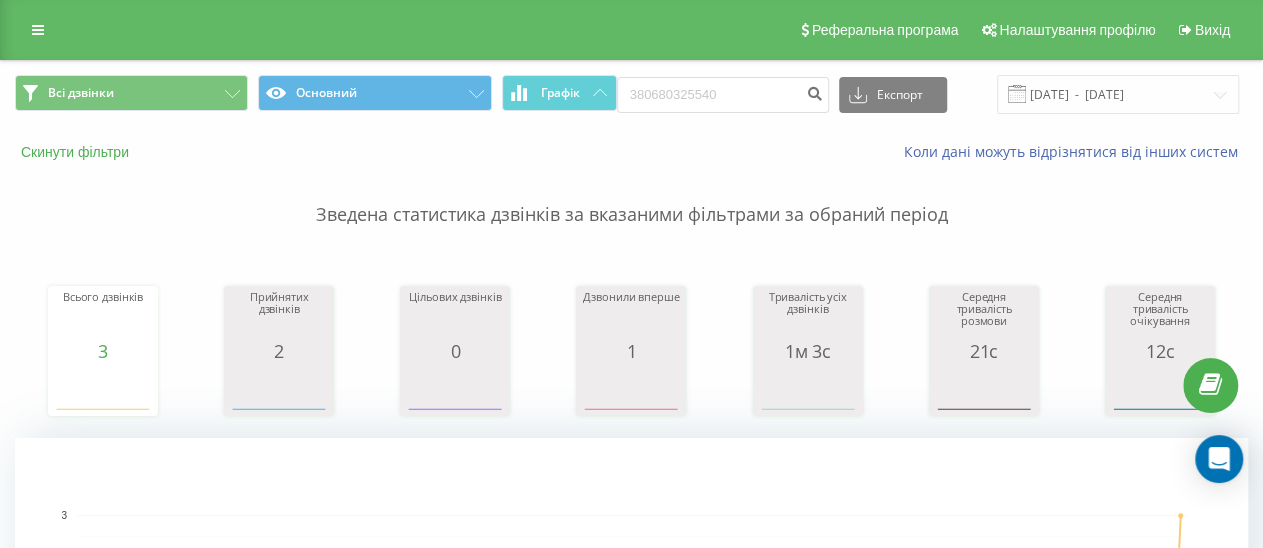 click on "Скинути фільтри" at bounding box center (77, 152) 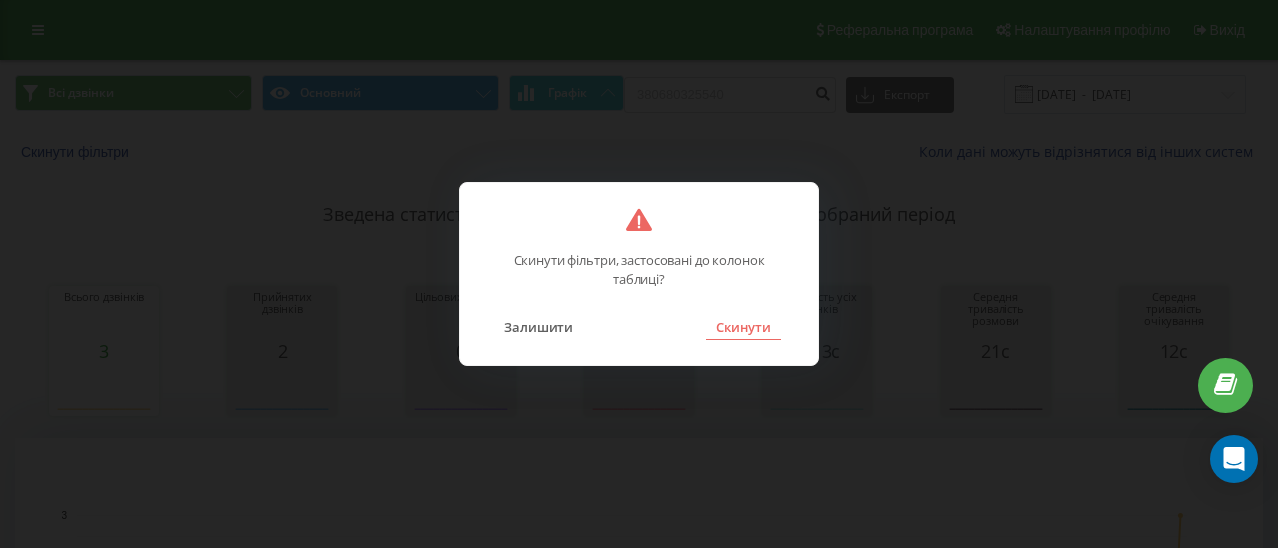 click on "Скинути" at bounding box center (743, 327) 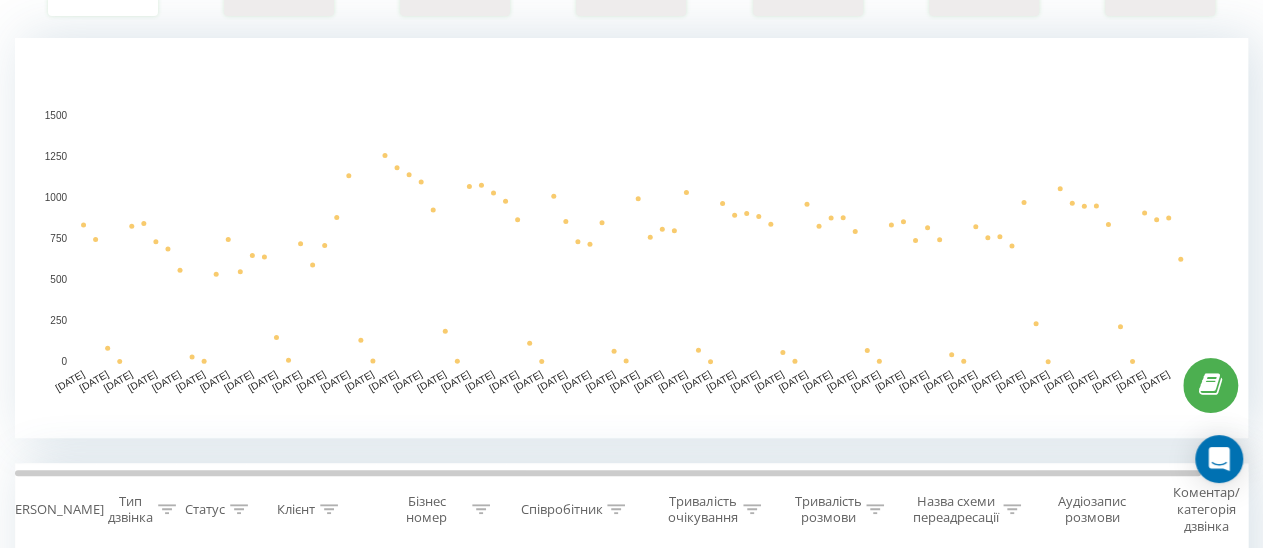 scroll, scrollTop: 0, scrollLeft: 0, axis: both 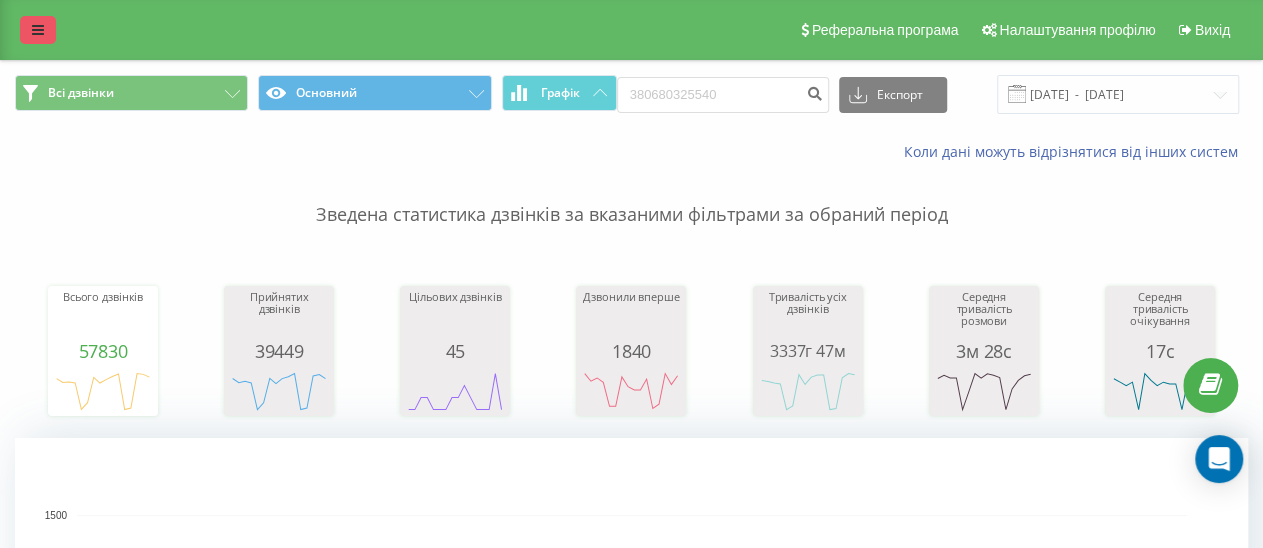 click at bounding box center (38, 30) 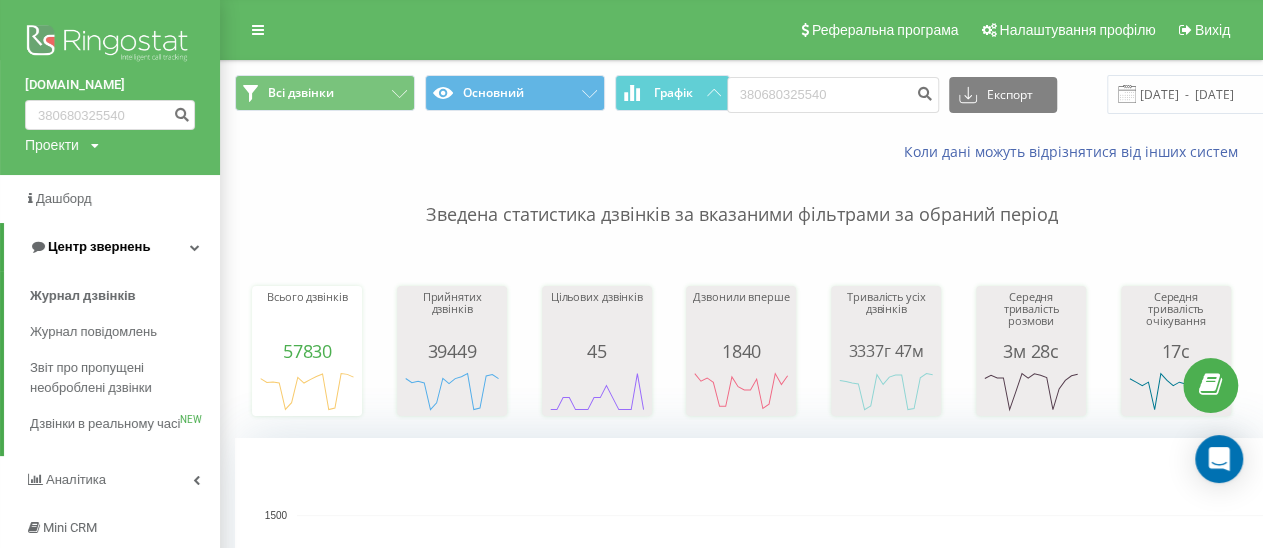 click on "Центр звернень" at bounding box center (99, 246) 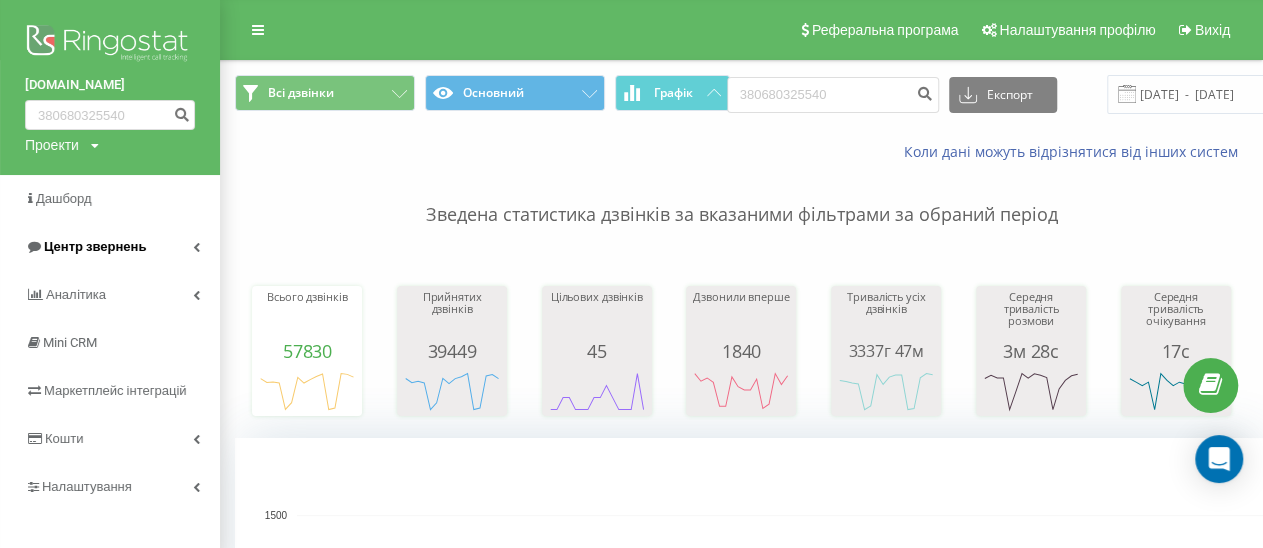 click at bounding box center [196, 247] 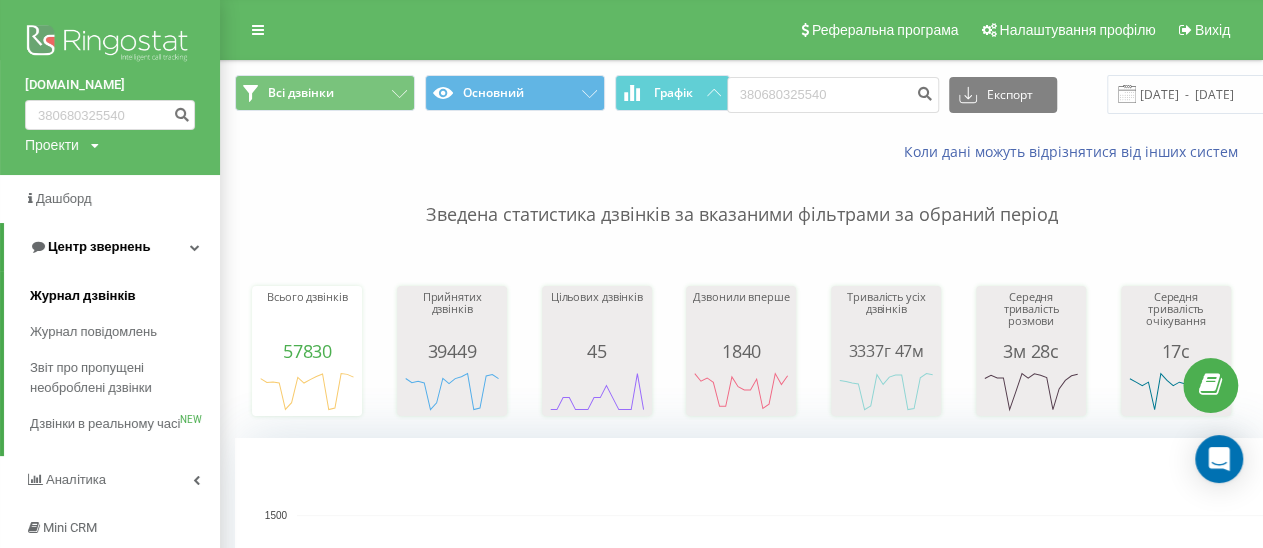 click on "Журнал дзвінків" at bounding box center [83, 296] 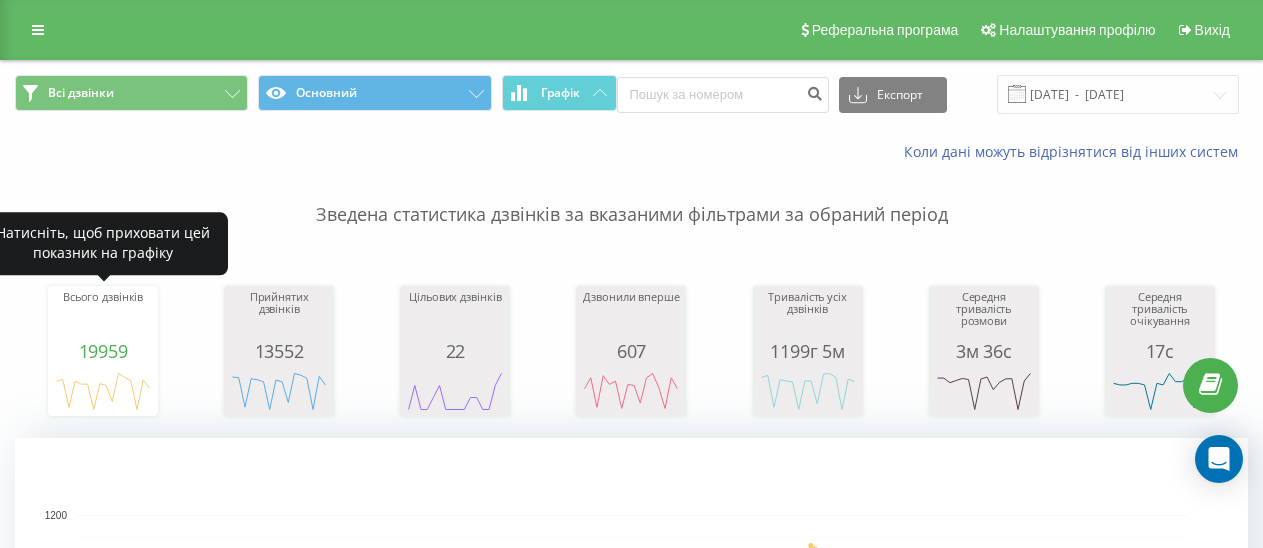 scroll, scrollTop: 0, scrollLeft: 0, axis: both 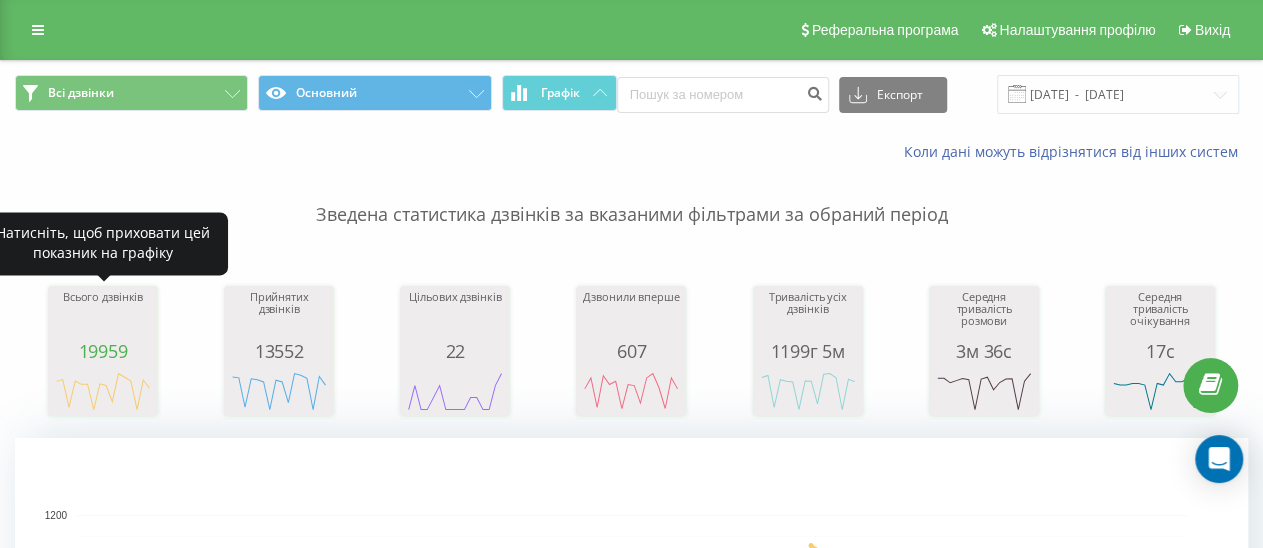 click on "Всього дзвінків" at bounding box center [103, 316] 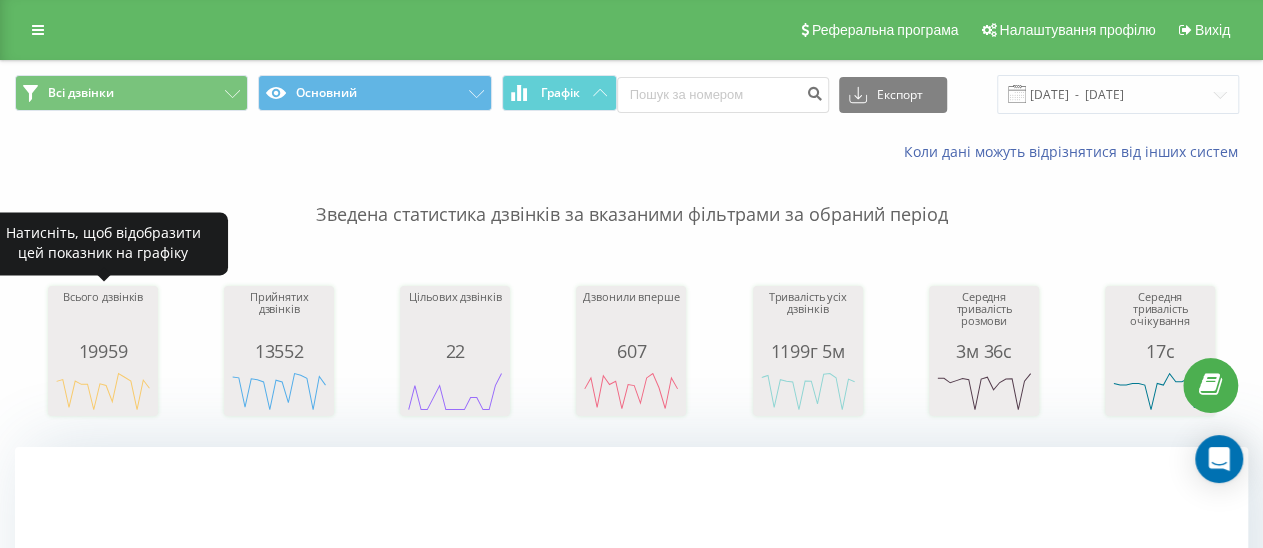 click on "Всього дзвінків" at bounding box center [103, 316] 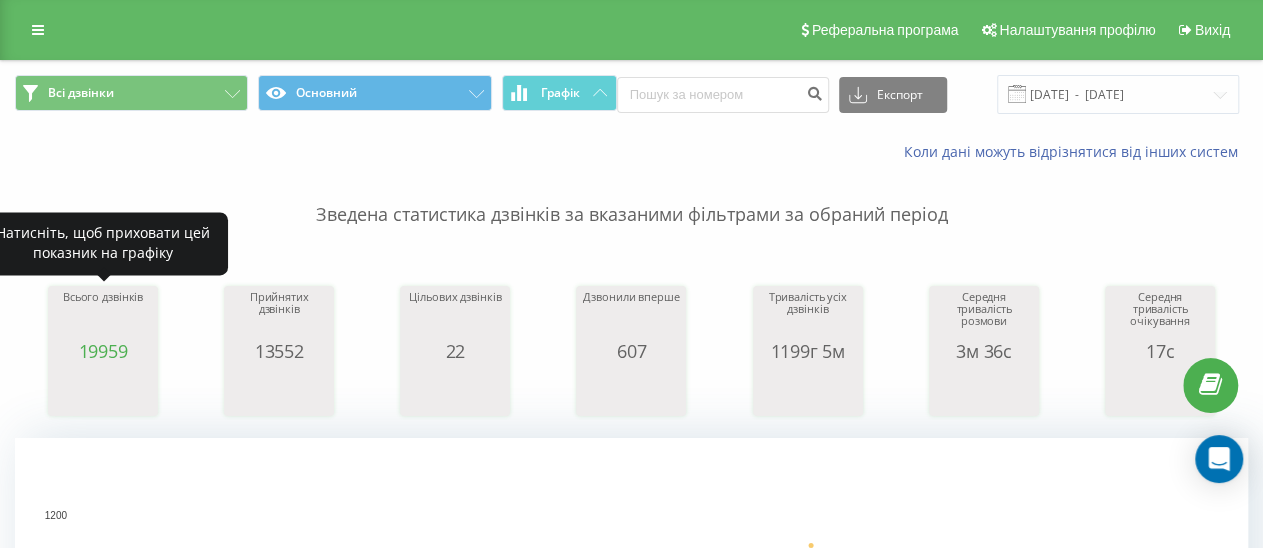 click on "Всього дзвінків" at bounding box center [103, 316] 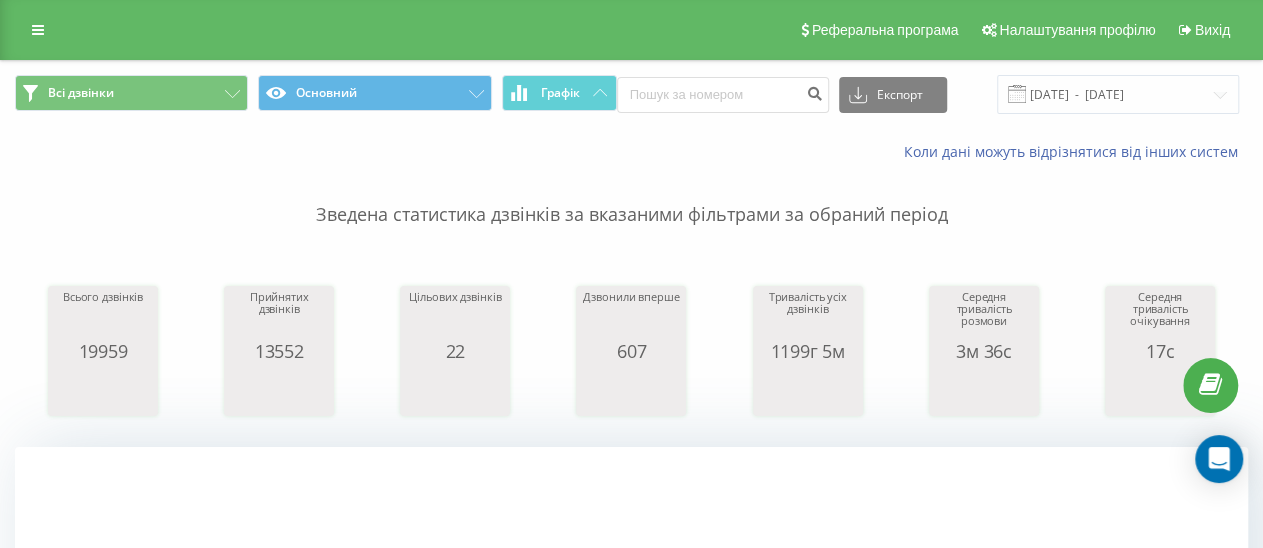 click on "Всього дзвінків 19959 date totalCalls 10.06.25 826 12.06.25 878 14.06.25 68 16.06.25 834 18.06.25 739 20.06.25 743 22.06.25 2 24.06.25 756 26.06.25 706 28.06.25 231 30.06.25 1,054 02.07.25 947 04.07.25 836 06.07.25 1 08.07.25 865 10.07.25 625 date totalCalls 10.06.25 826 12.06.25 878 14.06.25 68 16.06.25 834 18.06.25 739 20.06.25 743 22.06.25 2 24.06.25 756 26.06.25 706 28.06.25 231 30.06.25 1,054 02.07.25 947 04.07.25 836 06.07.25 1 08.07.25 865 10.07.25 625 30.0… Прийнятих дзвінків 13552 date answeredCalls 10.06.25 593 12.06.25 579 14.06.25 44 16.06.25 562 18.06.25 543 20.06.25 505 22.06.25 0 24.06.25 537 26.06.25 504 28.06.25 128 30.06.25 657 02.07.25 628 04.07.25 570 06.07.25 0 08.07.25 605 10.07.25 447 date answeredCalls 10.06.25 593 12.06.25 579 14.06.25 44 16.06.25 562 18.06.25 543 20.06.25 505 22.06.25 0 24.06.25 537 26.06.25 504 28.06.25 128 30.06.25 657 02.07.25 628 04.07.25 570 06.07.25 0 08.07.25 605 10.07.25 447 30.06.25 Цільових дзвінків 22 date 0" at bounding box center [631, 332] 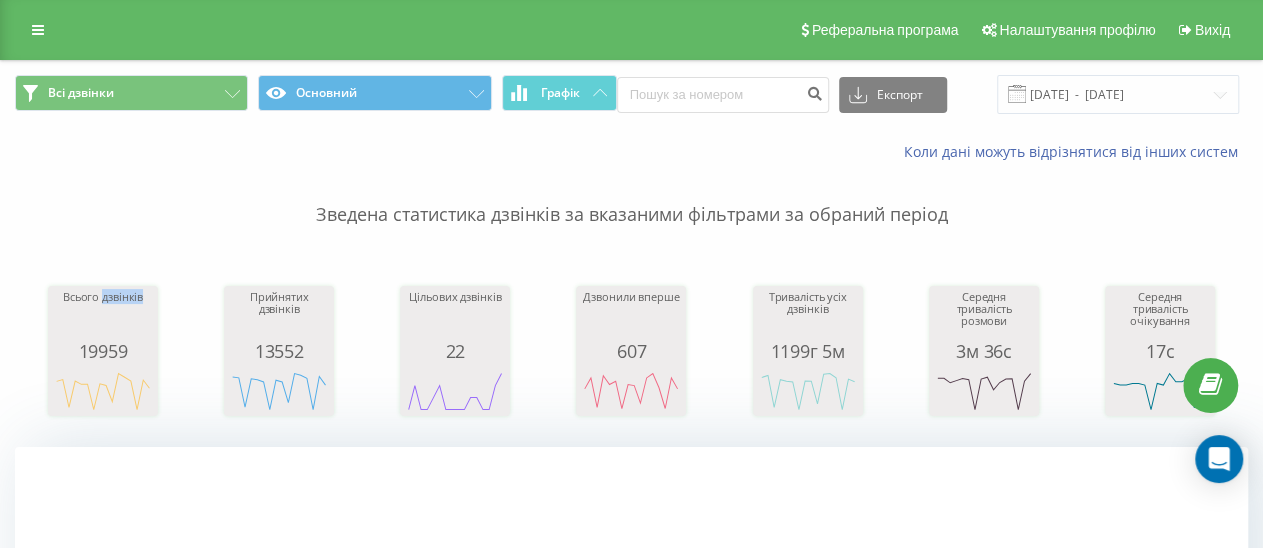 click on "Всього дзвінків 19959 date totalCalls 10.06.25 826 12.06.25 878 14.06.25 68 16.06.25 834 18.06.25 739 20.06.25 743 22.06.25 2 24.06.25 756 26.06.25 706 28.06.25 231 30.06.25 1,054 02.07.25 947 04.07.25 836 06.07.25 1 08.07.25 865 10.07.25 625 date totalCalls 10.06.25 826 12.06.25 878 14.06.25 68 16.06.25 834 18.06.25 739 20.06.25 743 22.06.25 2 24.06.25 756 26.06.25 706 28.06.25 231 30.06.25 1,054 02.07.25 947 04.07.25 836 06.07.25 1 08.07.25 865 10.07.25 625 30.0… Прийнятих дзвінків 13552 date answeredCalls 10.06.25 593 12.06.25 579 14.06.25 44 16.06.25 562 18.06.25 543 20.06.25 505 22.06.25 0 24.06.25 537 26.06.25 504 28.06.25 128 30.06.25 657 02.07.25 628 04.07.25 570 06.07.25 0 08.07.25 605 10.07.25 447 date answeredCalls 10.06.25 593 12.06.25 579 14.06.25 44 16.06.25 562 18.06.25 543 20.06.25 505 22.06.25 0 24.06.25 537 26.06.25 504 28.06.25 128 30.06.25 657 02.07.25 628 04.07.25 570 06.07.25 0 08.07.25 605 10.07.25 447 30.06.25 Цільових дзвінків 22 date 0" at bounding box center [631, 332] 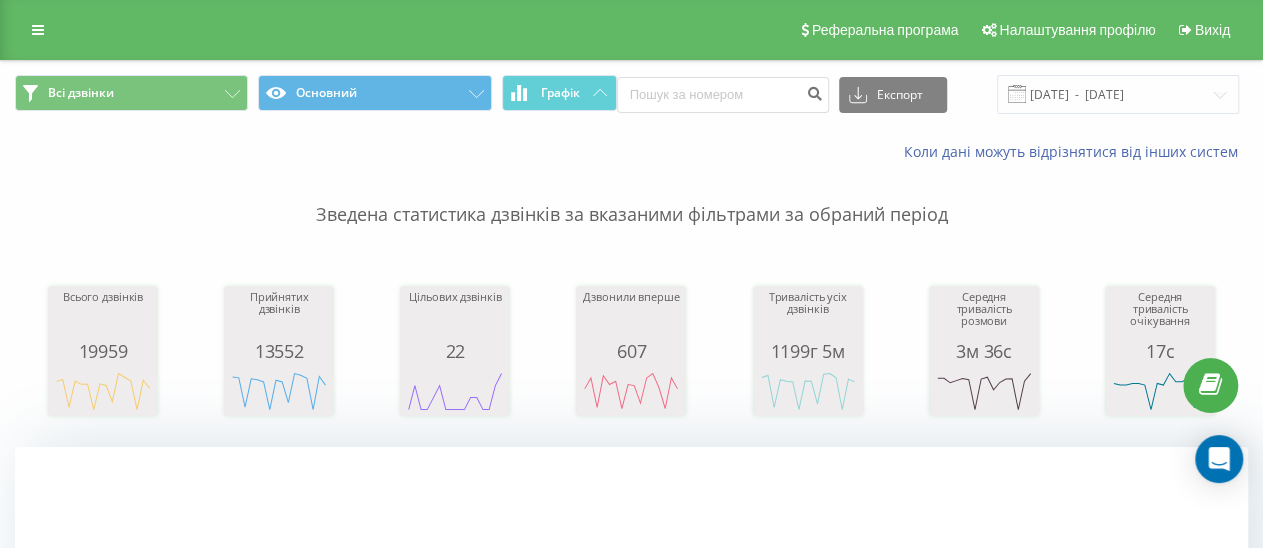 click on "Зведена статистика дзвінків за вказаними фільтрами за обраний період" at bounding box center (631, 195) 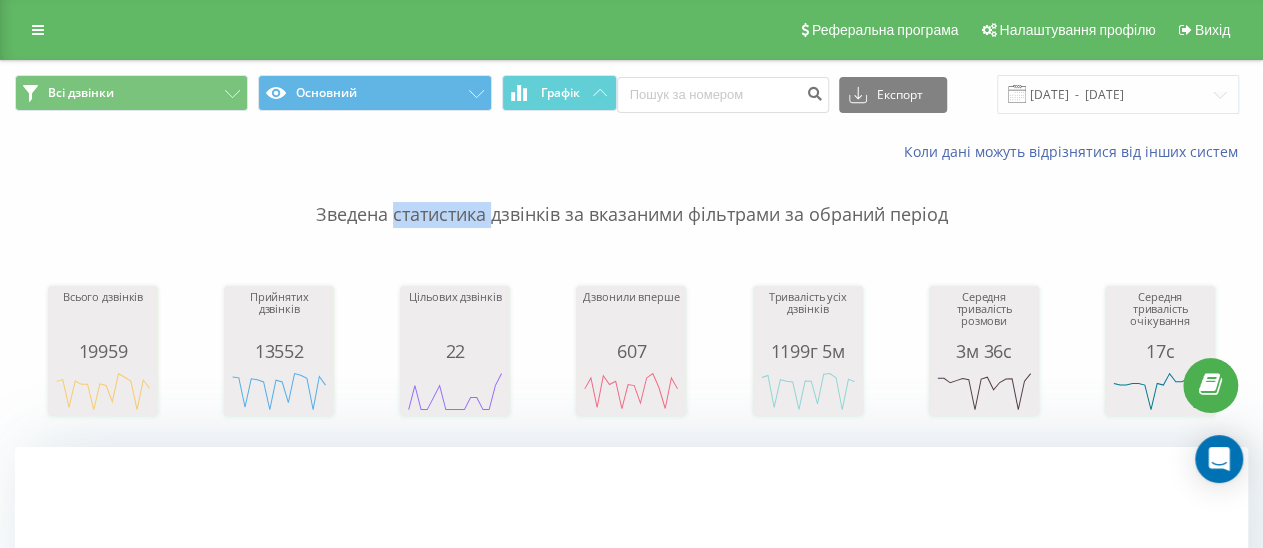click on "Зведена статистика дзвінків за вказаними фільтрами за обраний період" at bounding box center [631, 195] 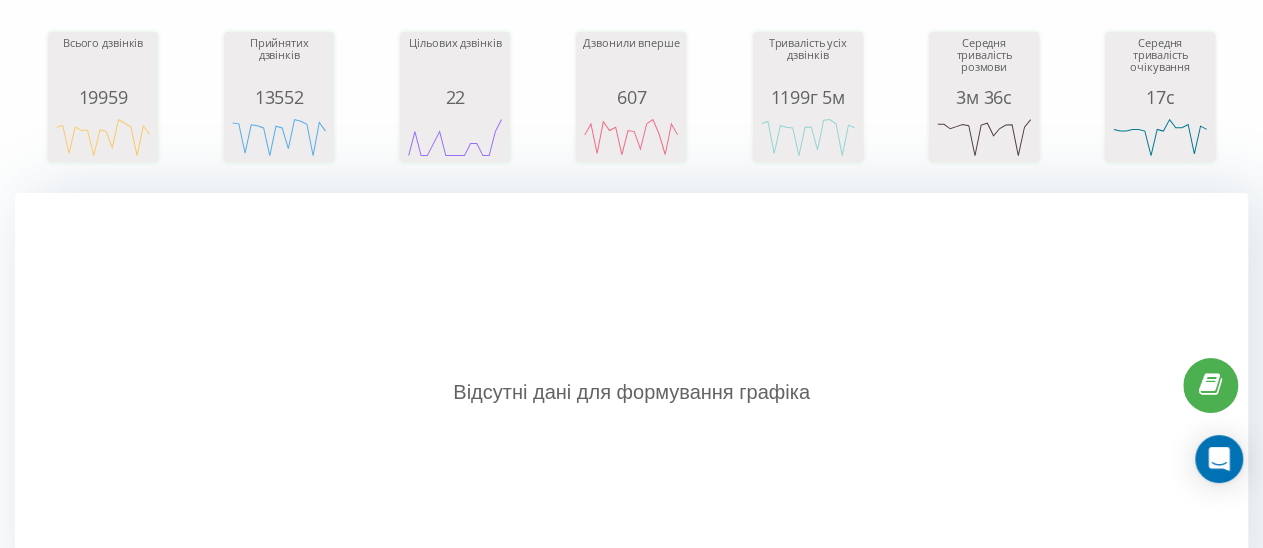 scroll, scrollTop: 0, scrollLeft: 0, axis: both 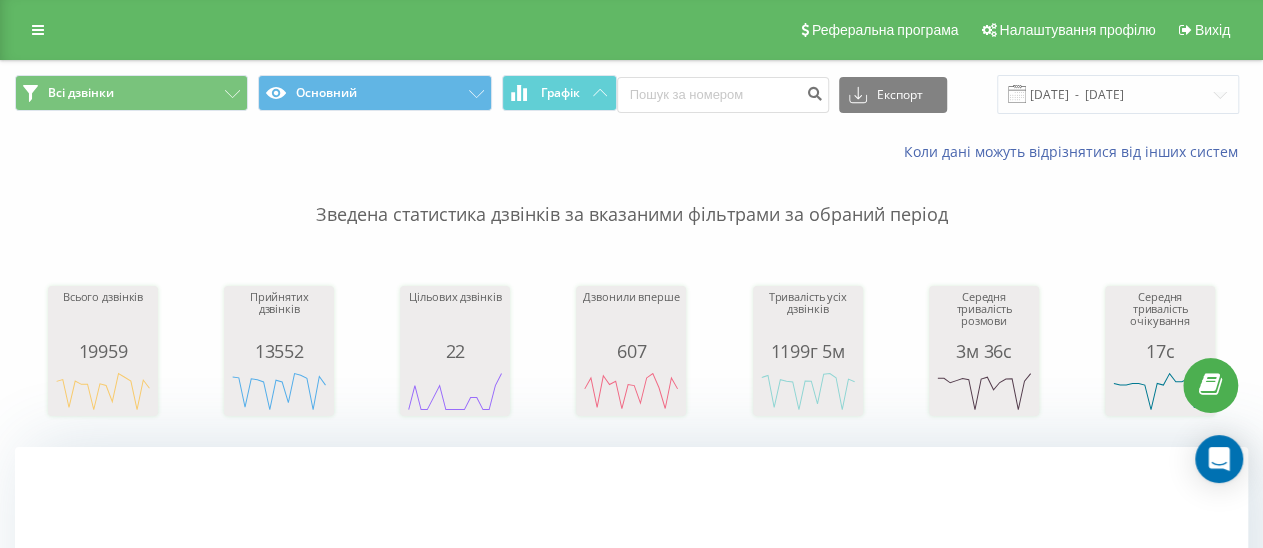 click on "Коли дані можуть відрізнятися вiд інших систем" at bounding box center (631, 152) 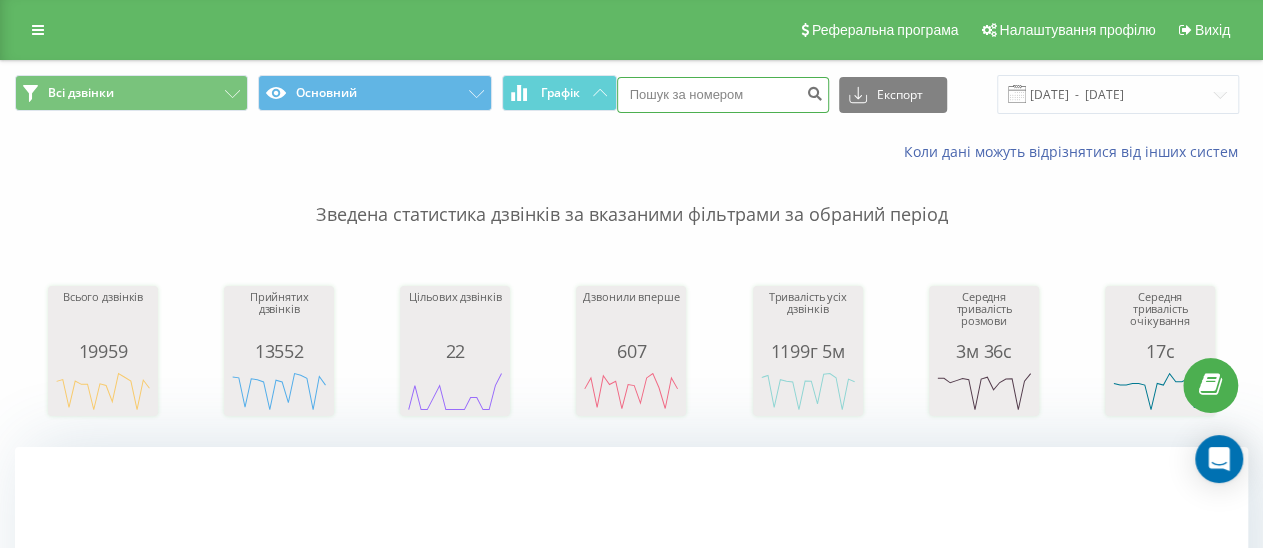 click at bounding box center (723, 95) 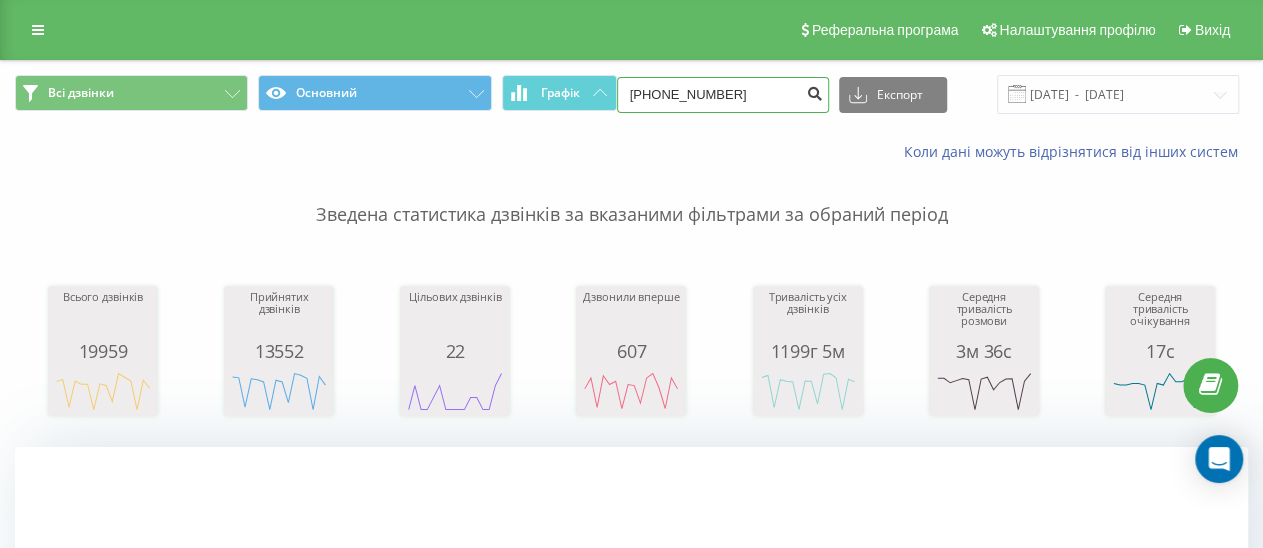 type on "+380973819715" 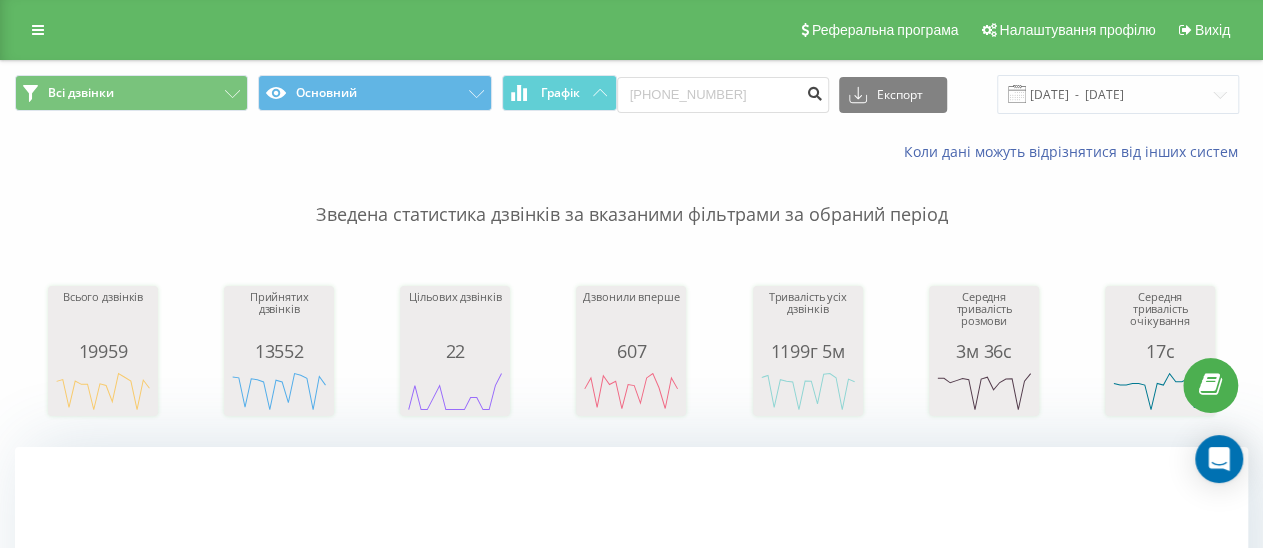 click at bounding box center [815, 91] 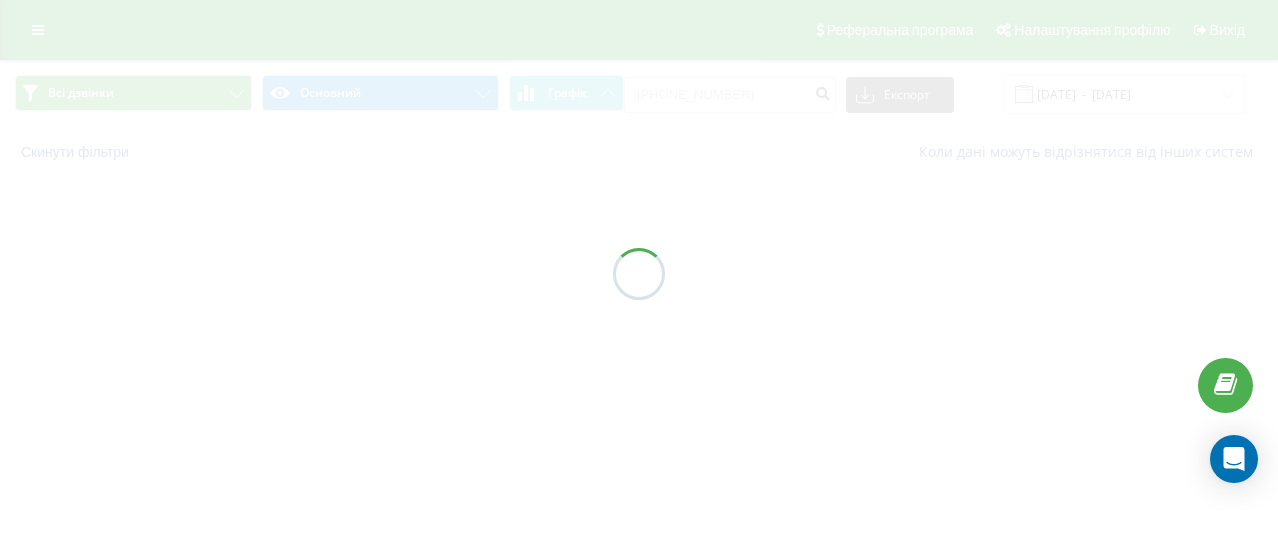 scroll, scrollTop: 0, scrollLeft: 0, axis: both 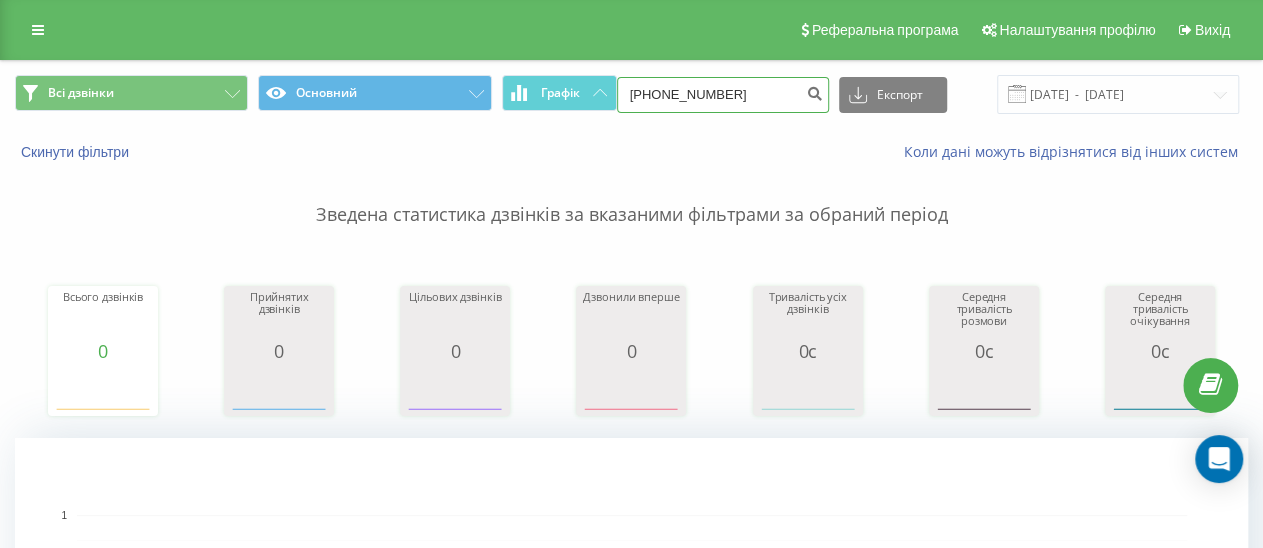 click on "[PHONE_NUMBER]" at bounding box center [723, 95] 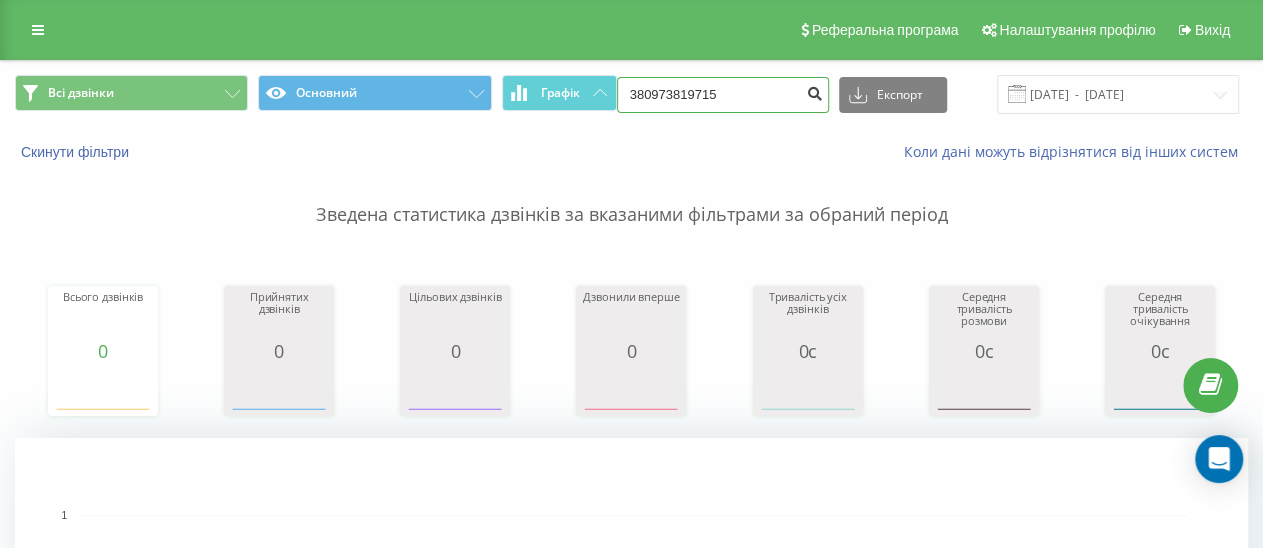 type on "380973819715" 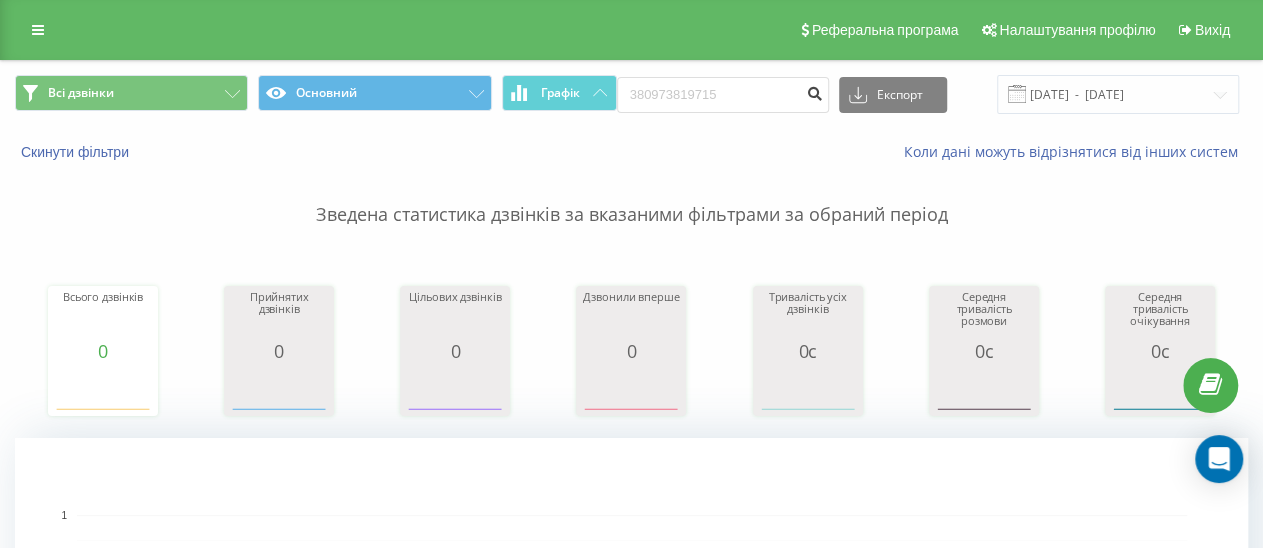 click at bounding box center [815, 91] 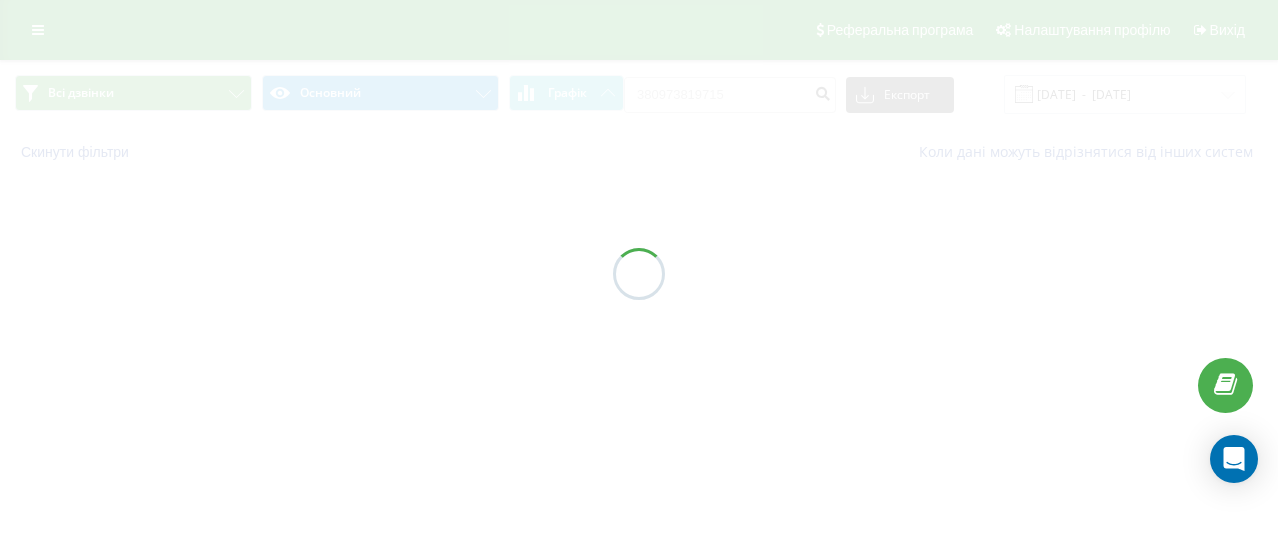 scroll, scrollTop: 0, scrollLeft: 0, axis: both 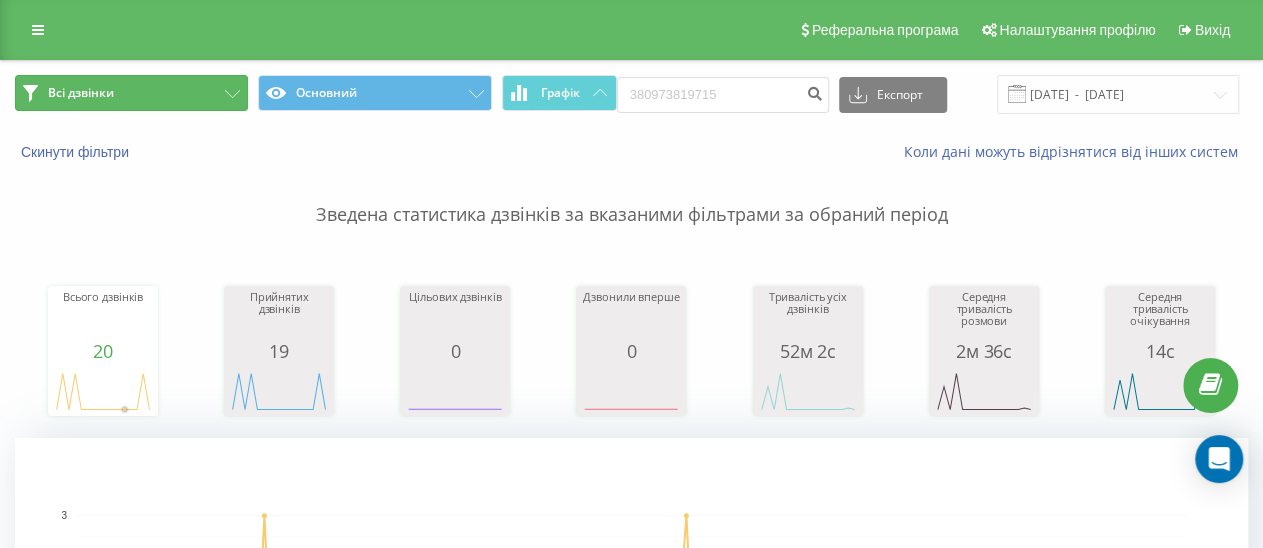 click on "Всі дзвінки" at bounding box center [81, 93] 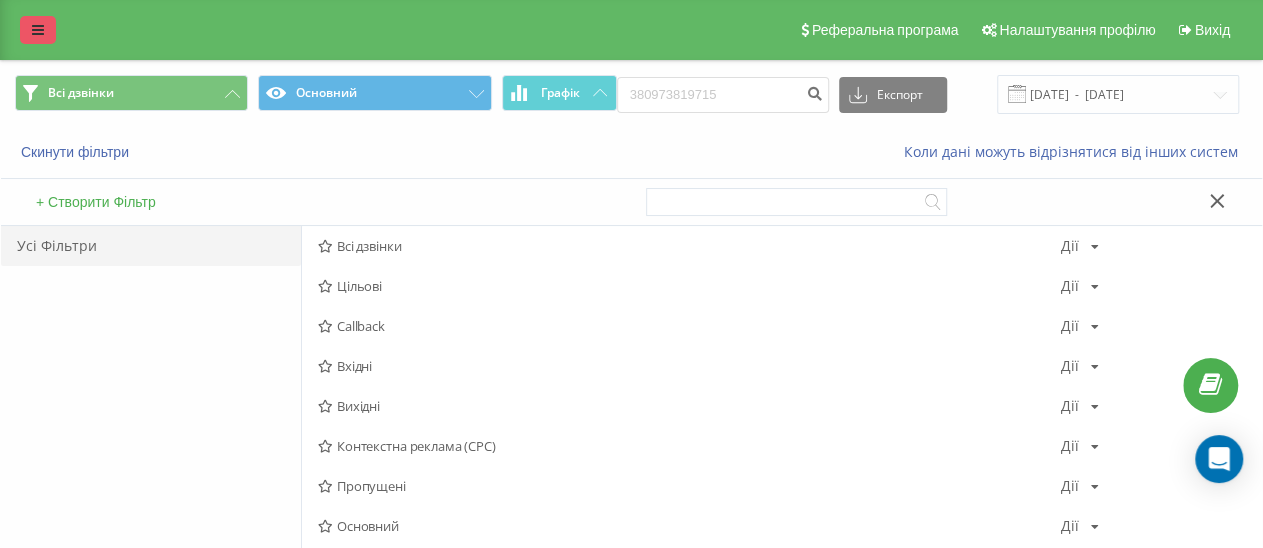 click at bounding box center [38, 30] 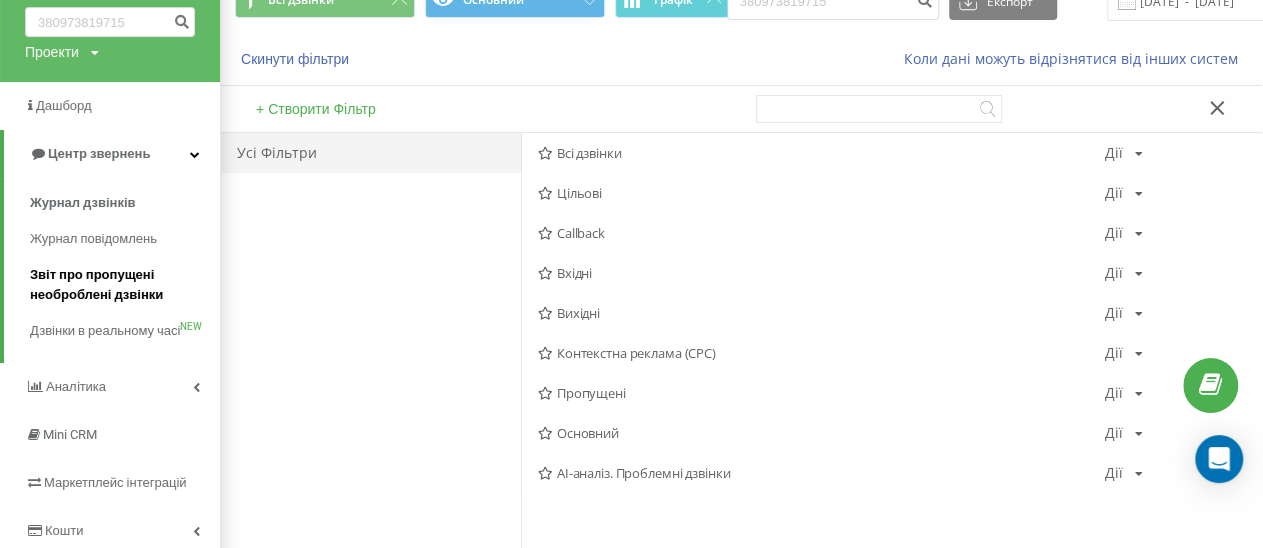 scroll, scrollTop: 200, scrollLeft: 0, axis: vertical 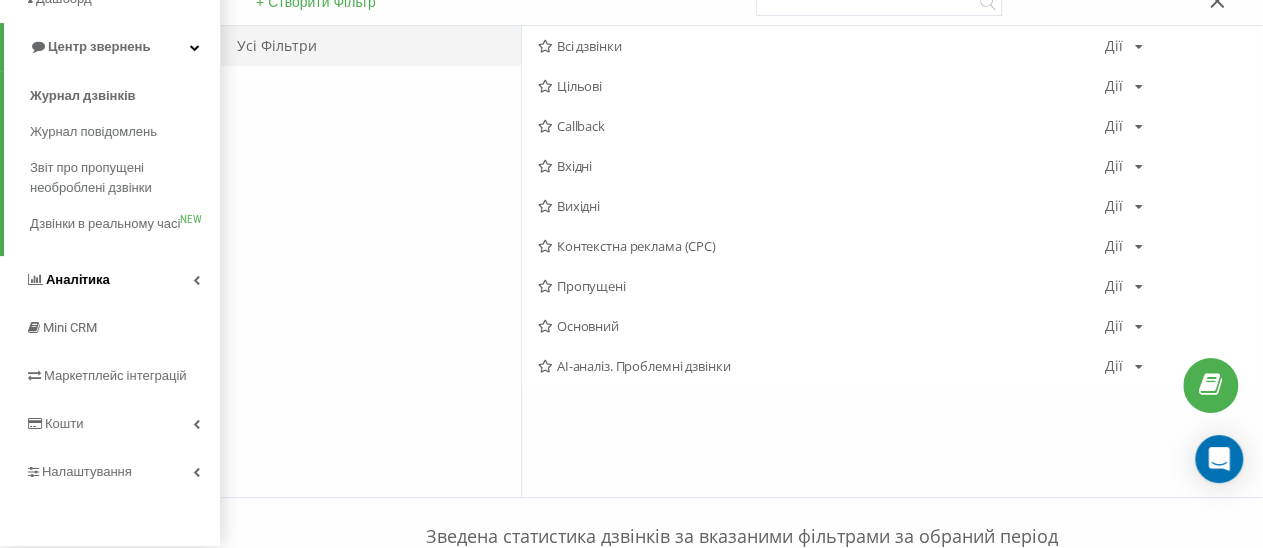 click on "Аналiтика" at bounding box center [78, 279] 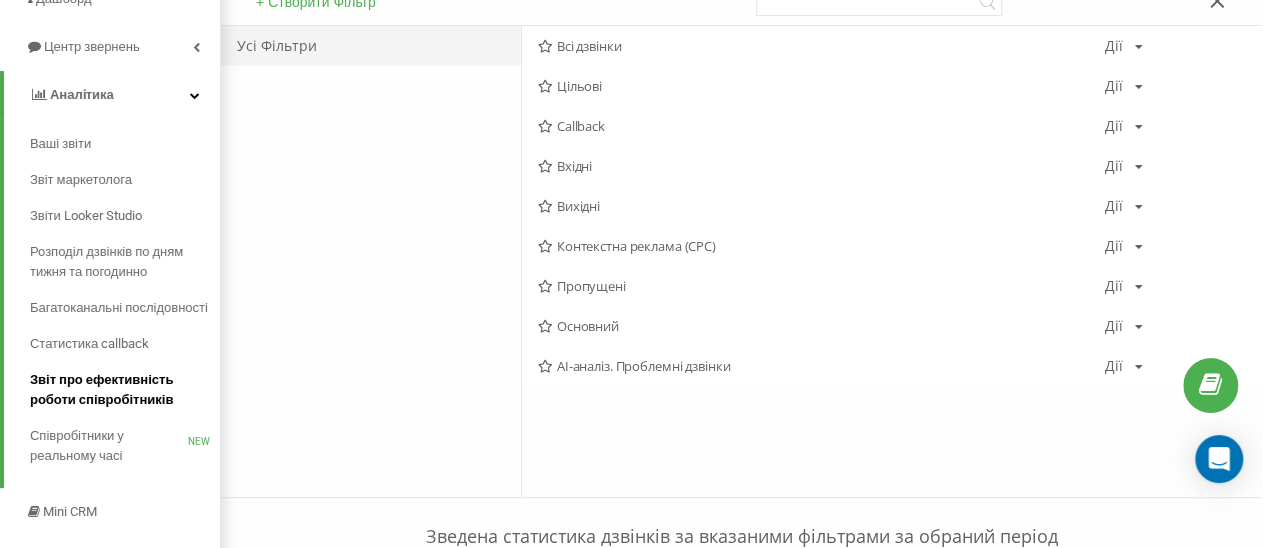 click on "Звіт про ефективність роботи співробітників" at bounding box center [120, 390] 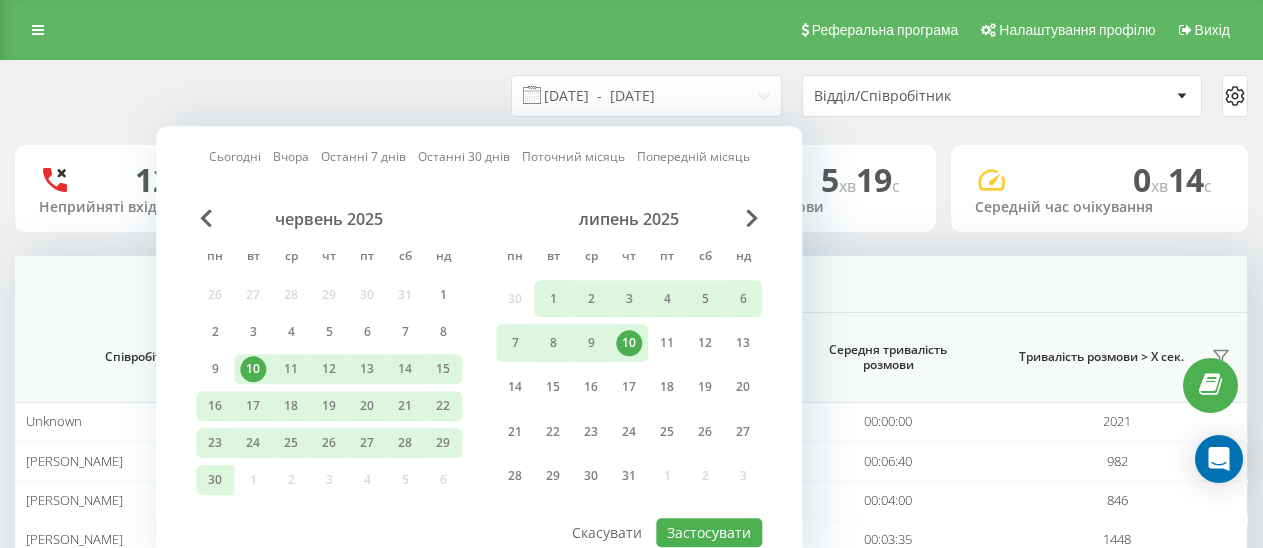scroll, scrollTop: 0, scrollLeft: 0, axis: both 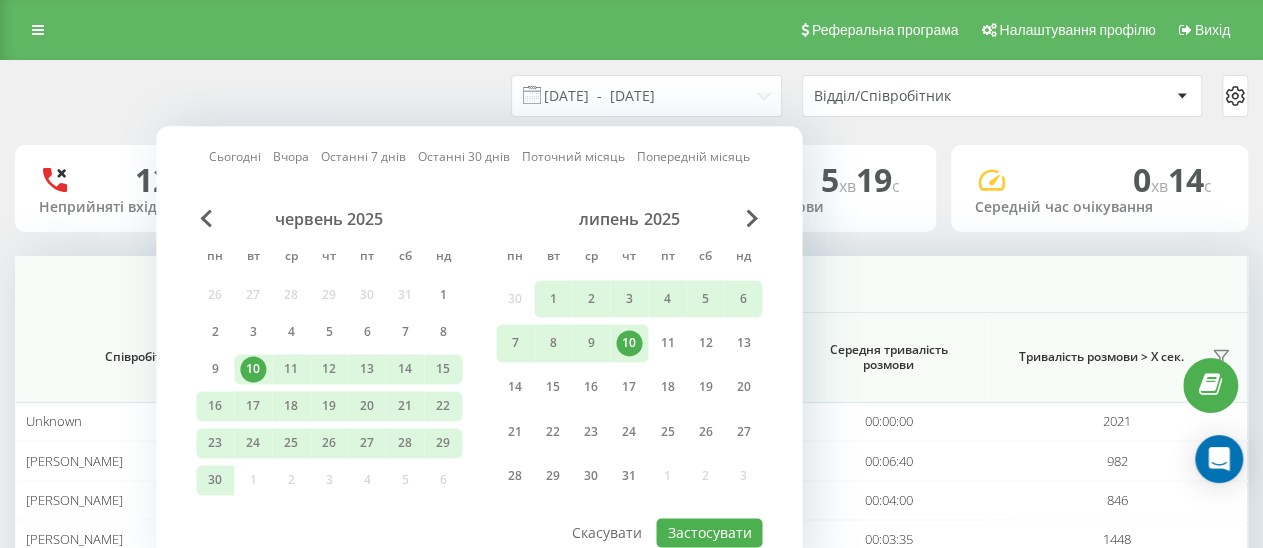 click on "Сьогодні" at bounding box center (235, 157) 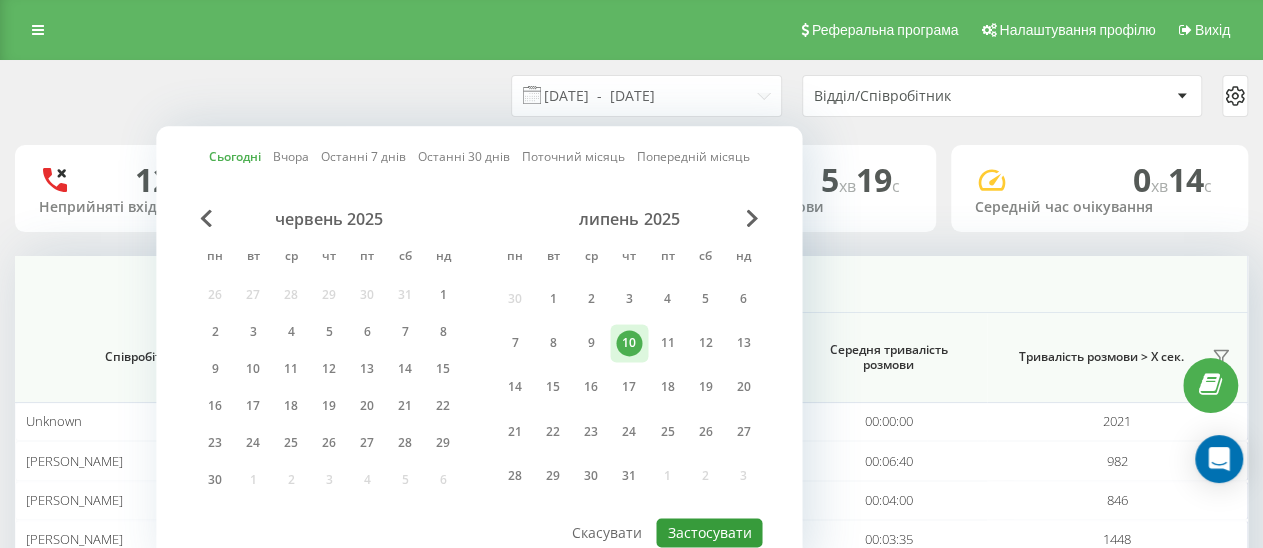 click on "Застосувати" at bounding box center [709, 532] 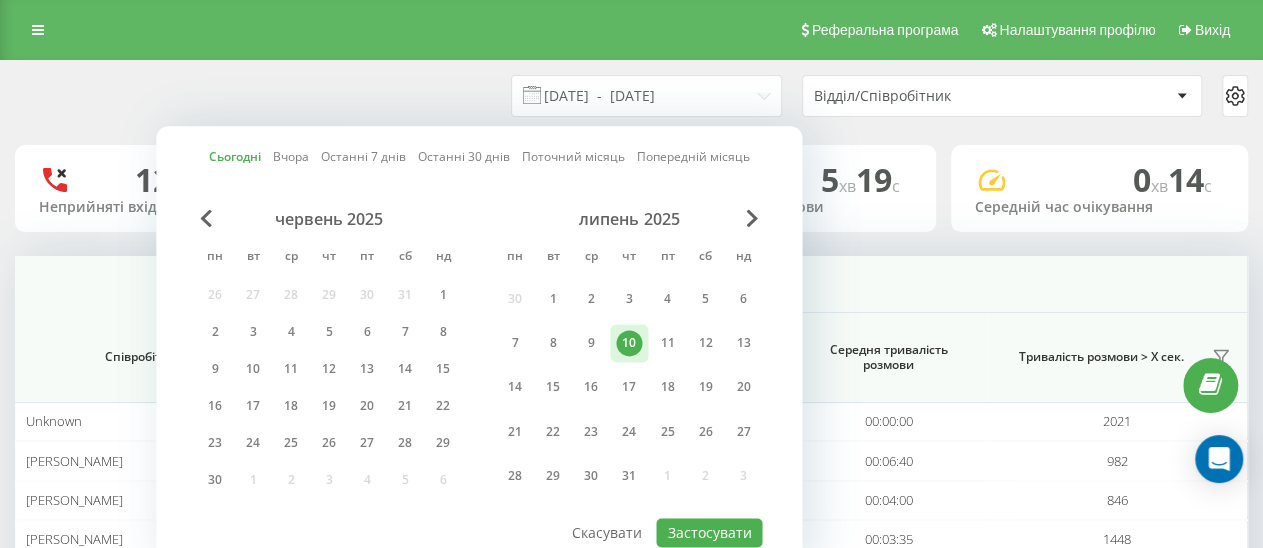 type on "[DATE]  -  [DATE]" 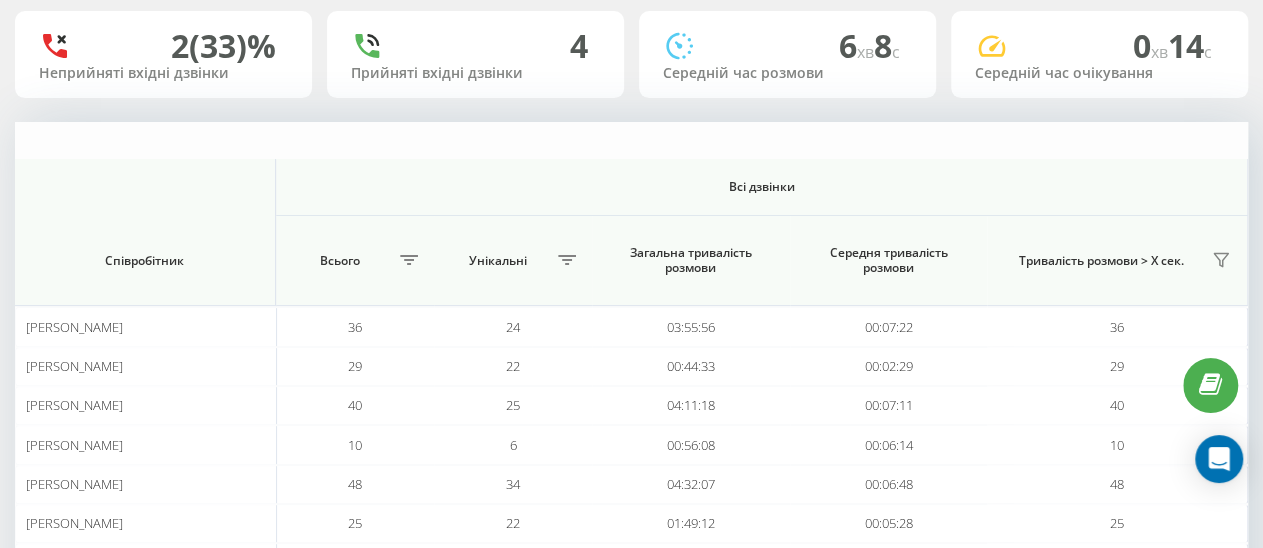 scroll, scrollTop: 338, scrollLeft: 0, axis: vertical 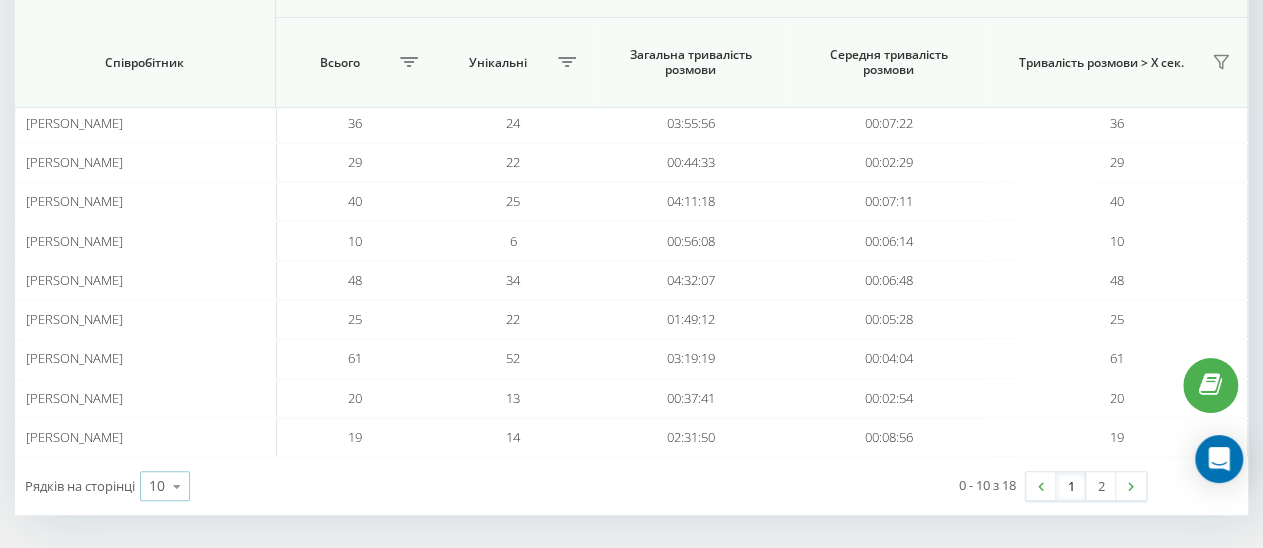 click at bounding box center [177, 486] 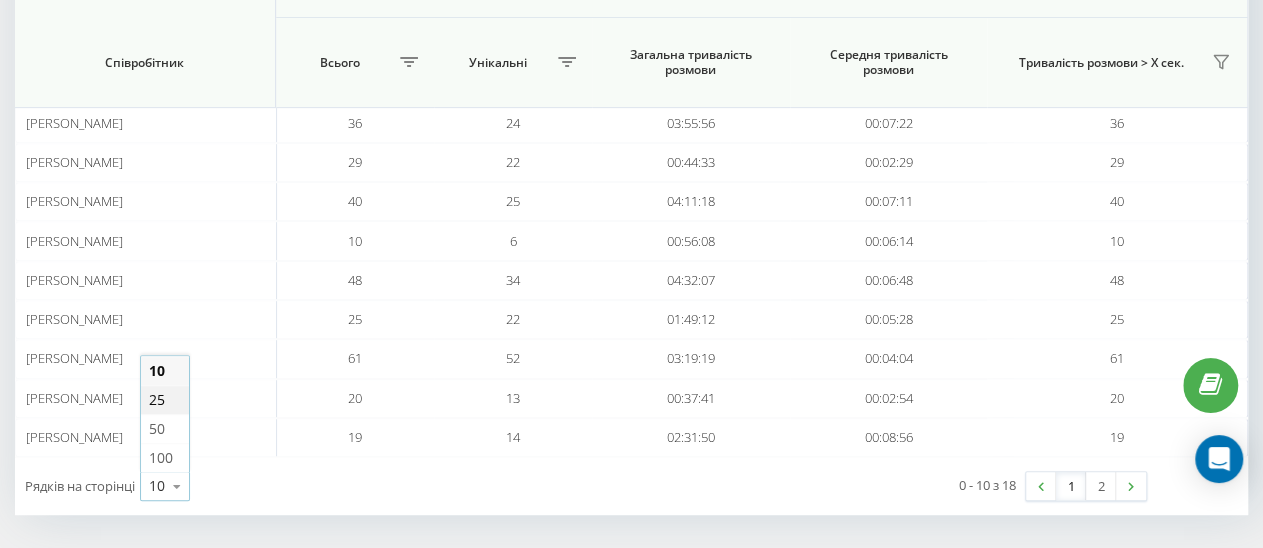 click on "25" at bounding box center (165, 399) 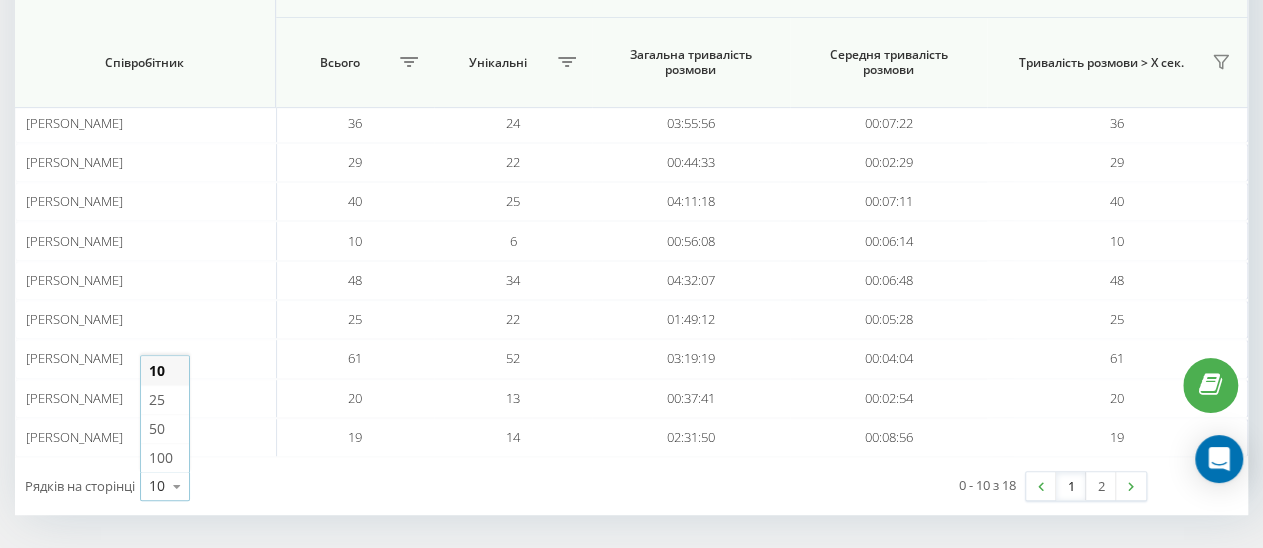 scroll, scrollTop: 0, scrollLeft: 0, axis: both 